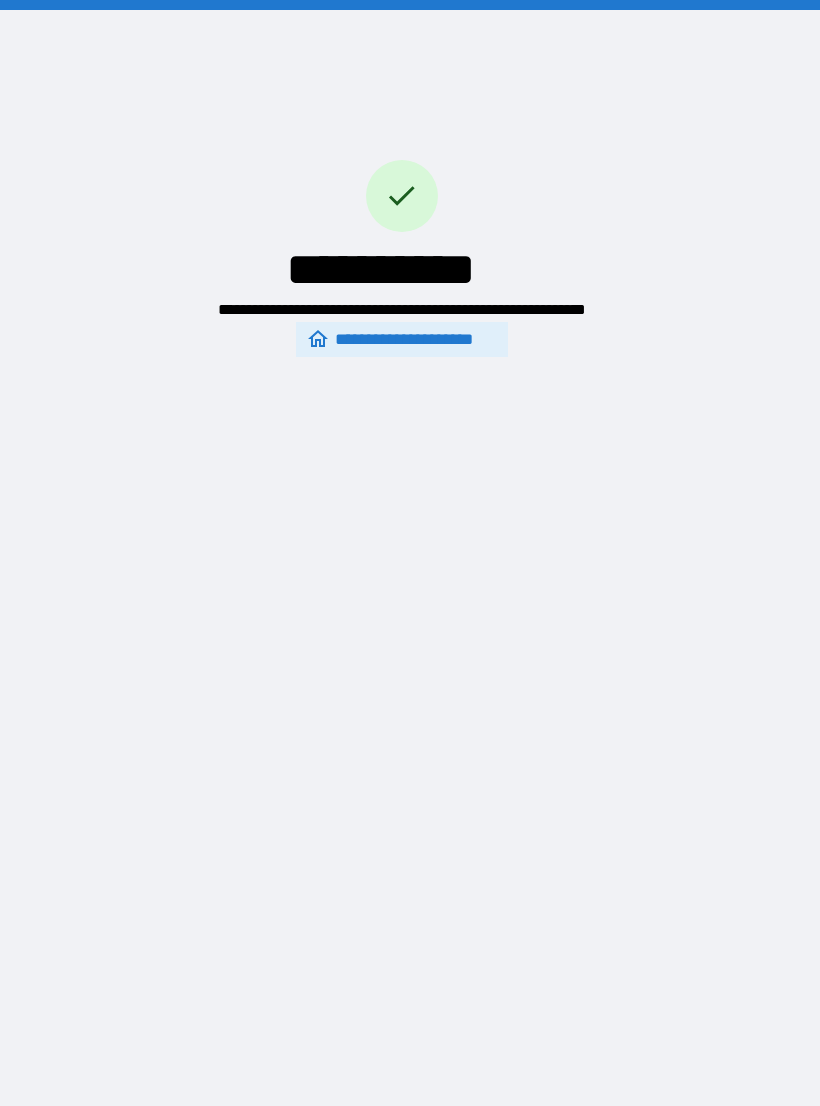 scroll, scrollTop: 0, scrollLeft: 0, axis: both 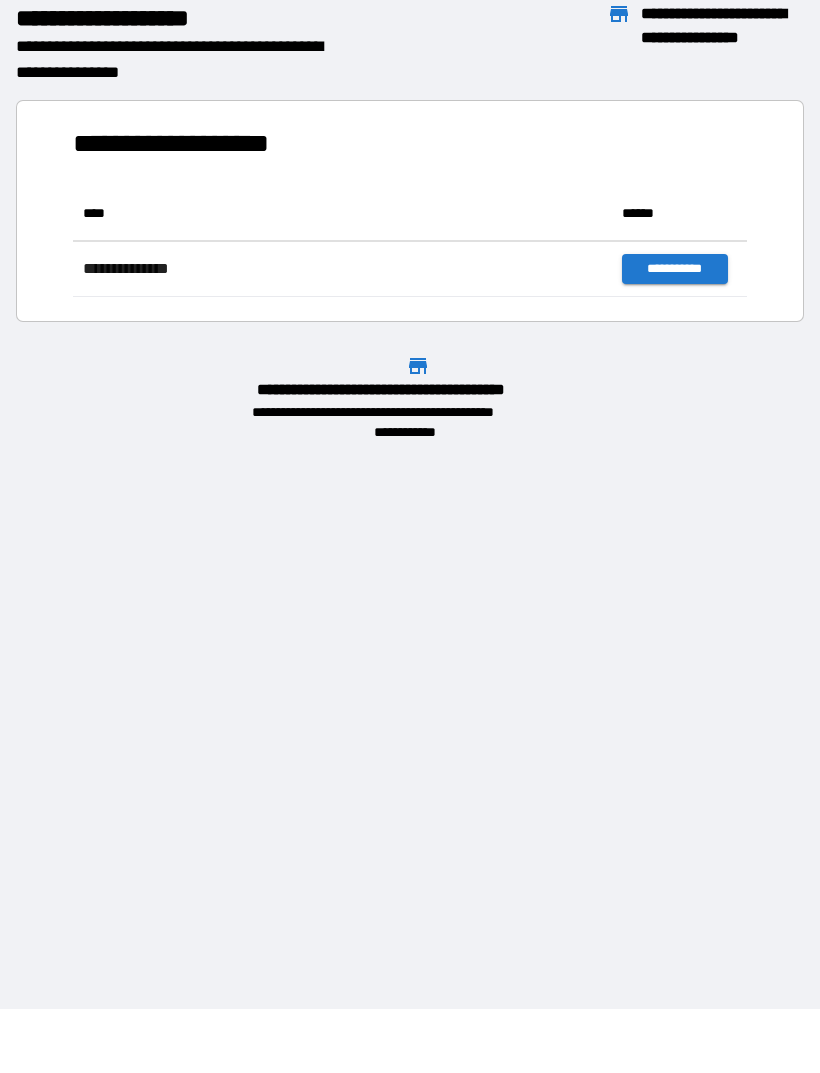 click on "**********" at bounding box center [410, 472] 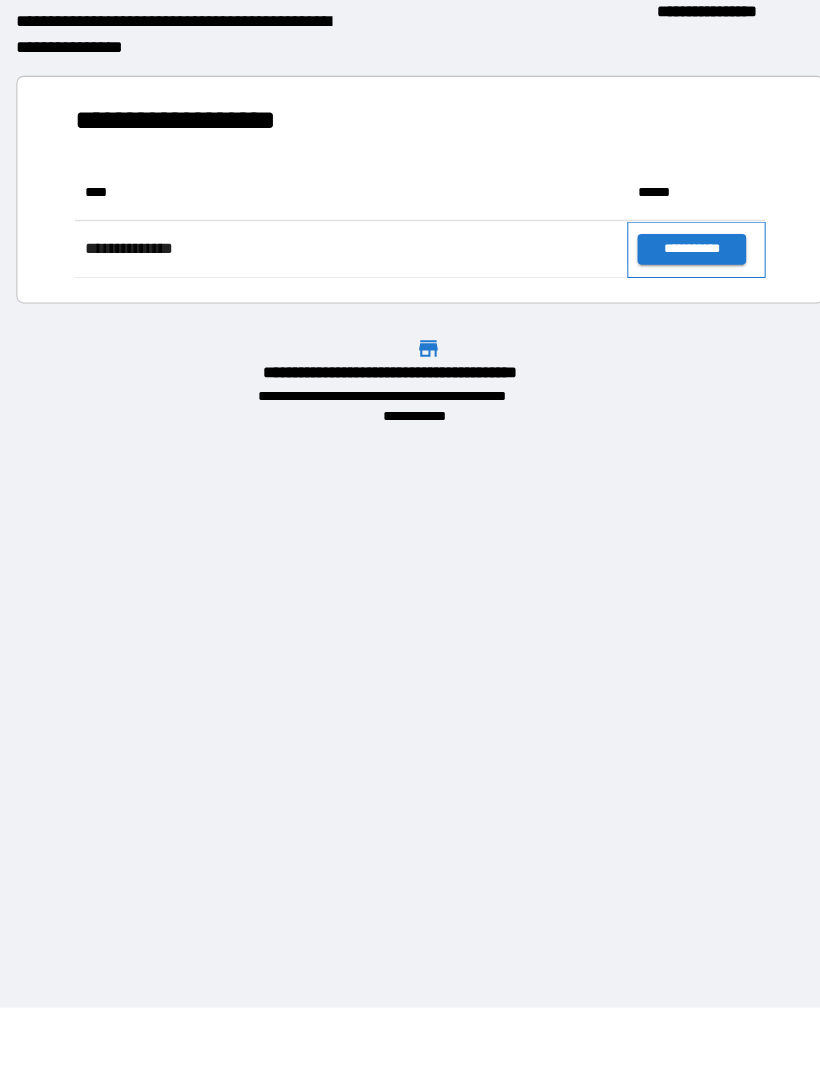 click on "**********" at bounding box center (679, 269) 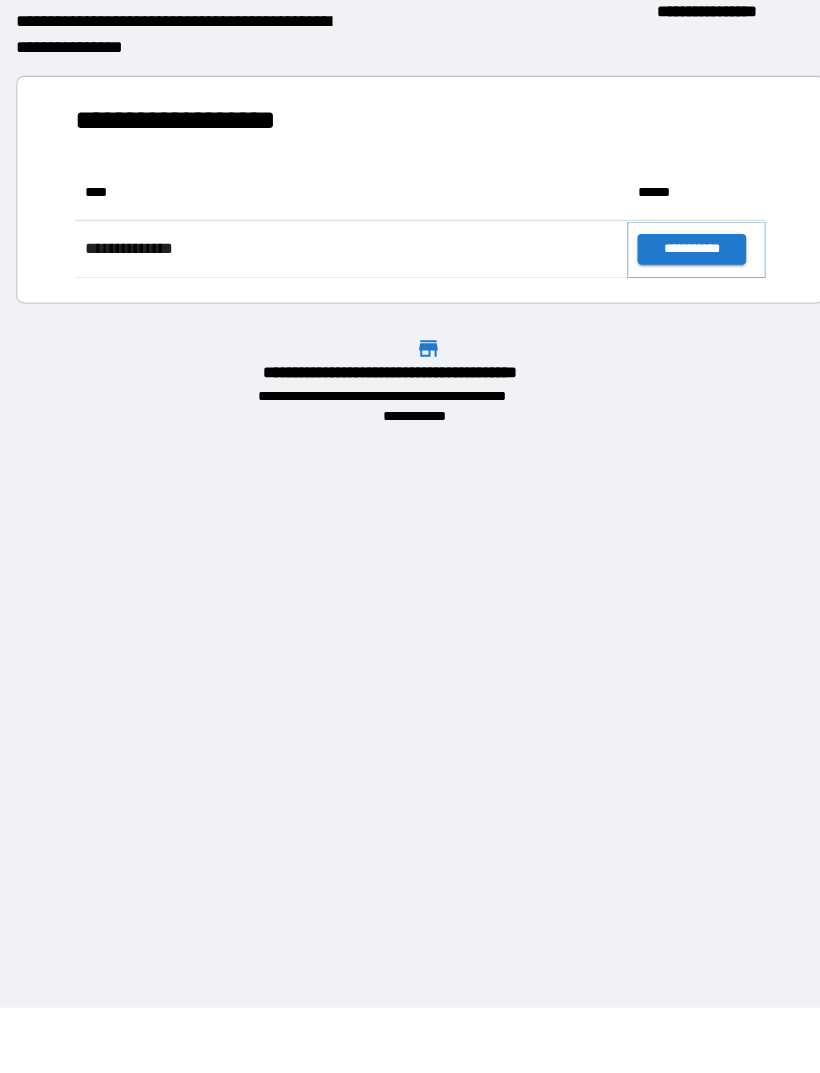 click on "**********" at bounding box center [674, 269] 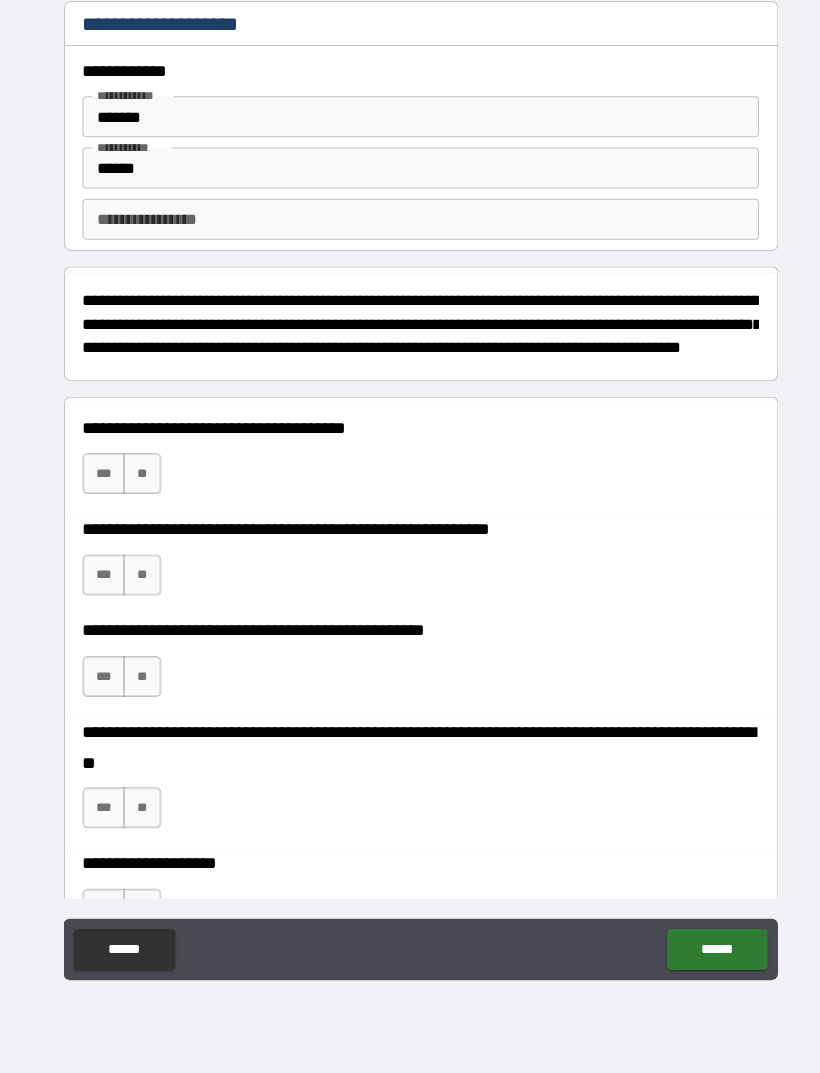 click on "**********" at bounding box center (410, 507) 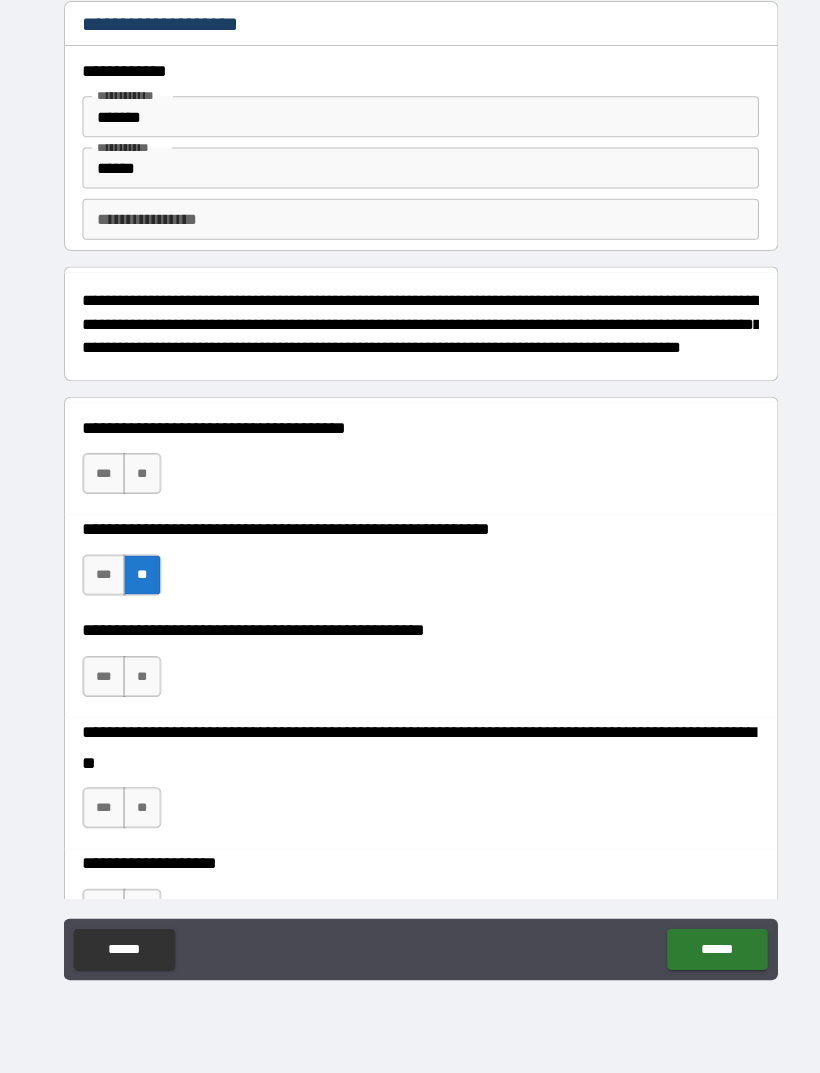 click on "**" at bounding box center [138, 685] 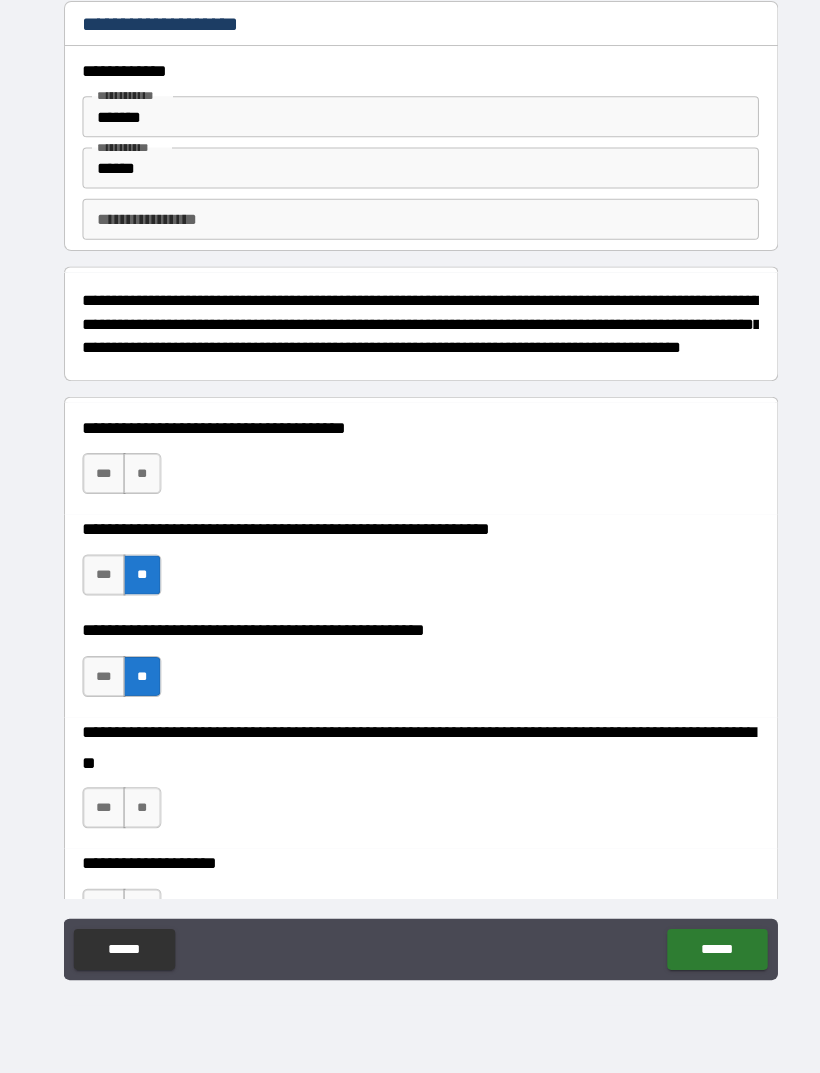 click on "**" at bounding box center (138, 813) 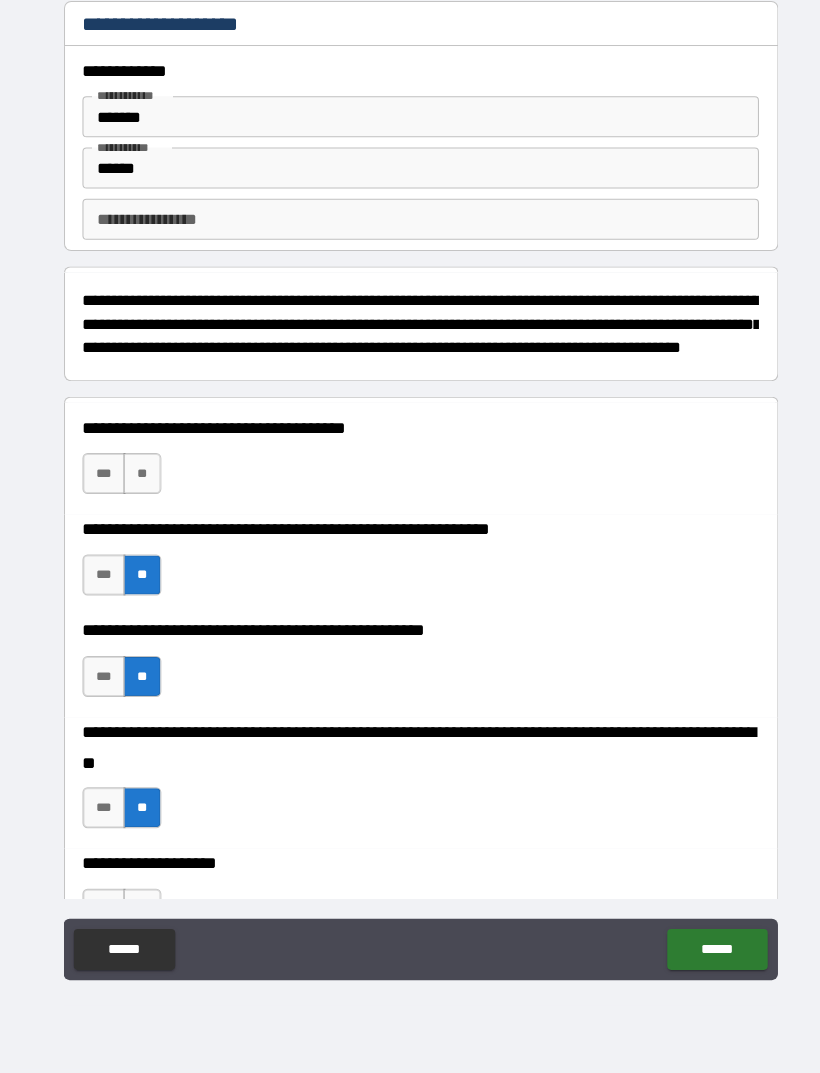 click on "**" at bounding box center (138, 487) 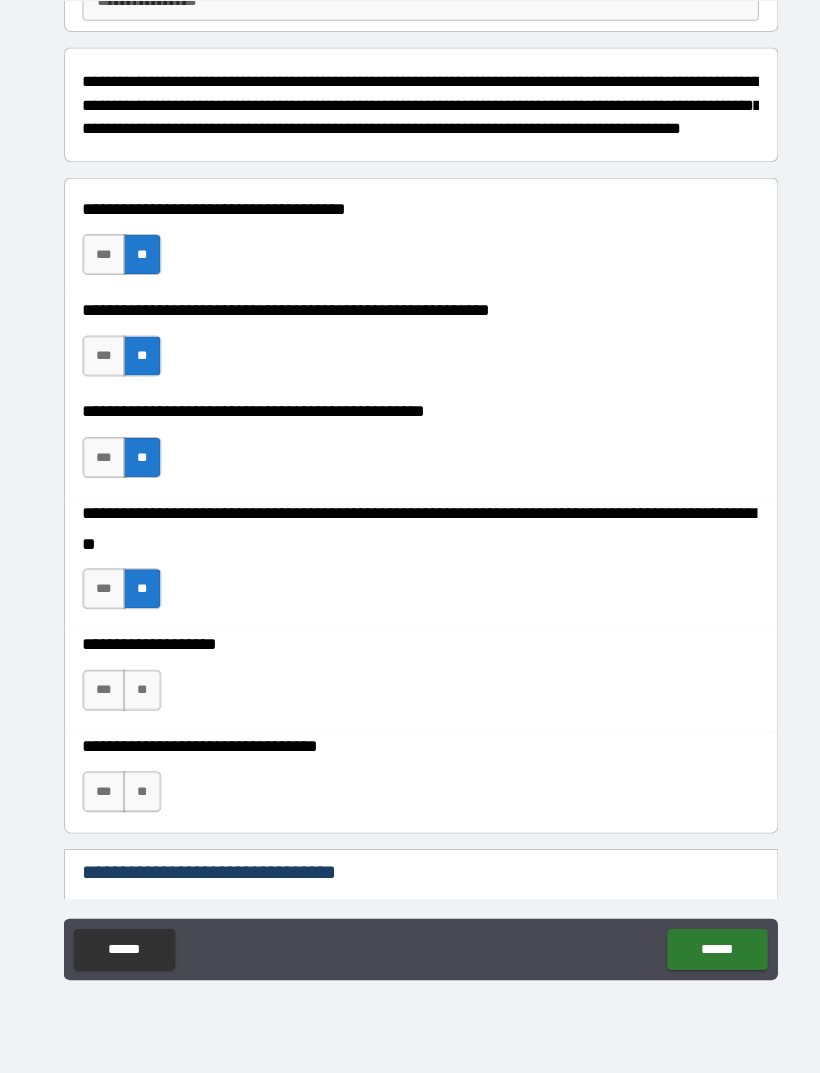 scroll, scrollTop: 222, scrollLeft: 0, axis: vertical 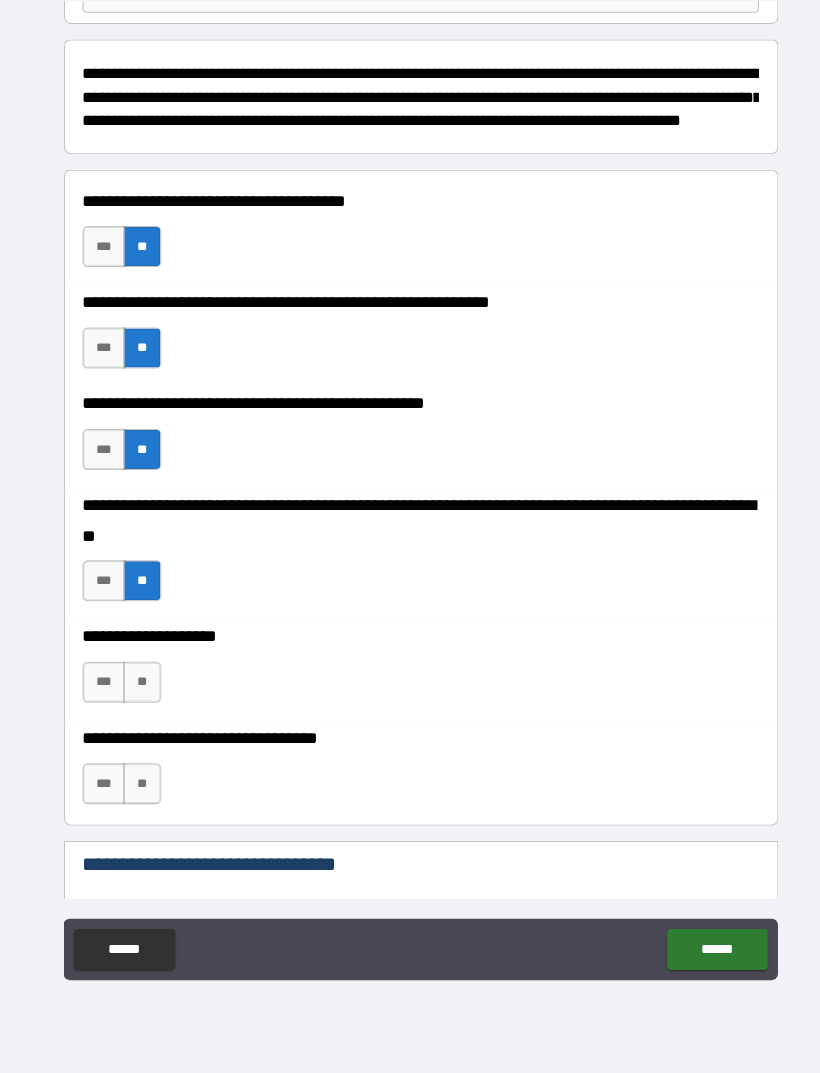 click on "**********" at bounding box center [410, 680] 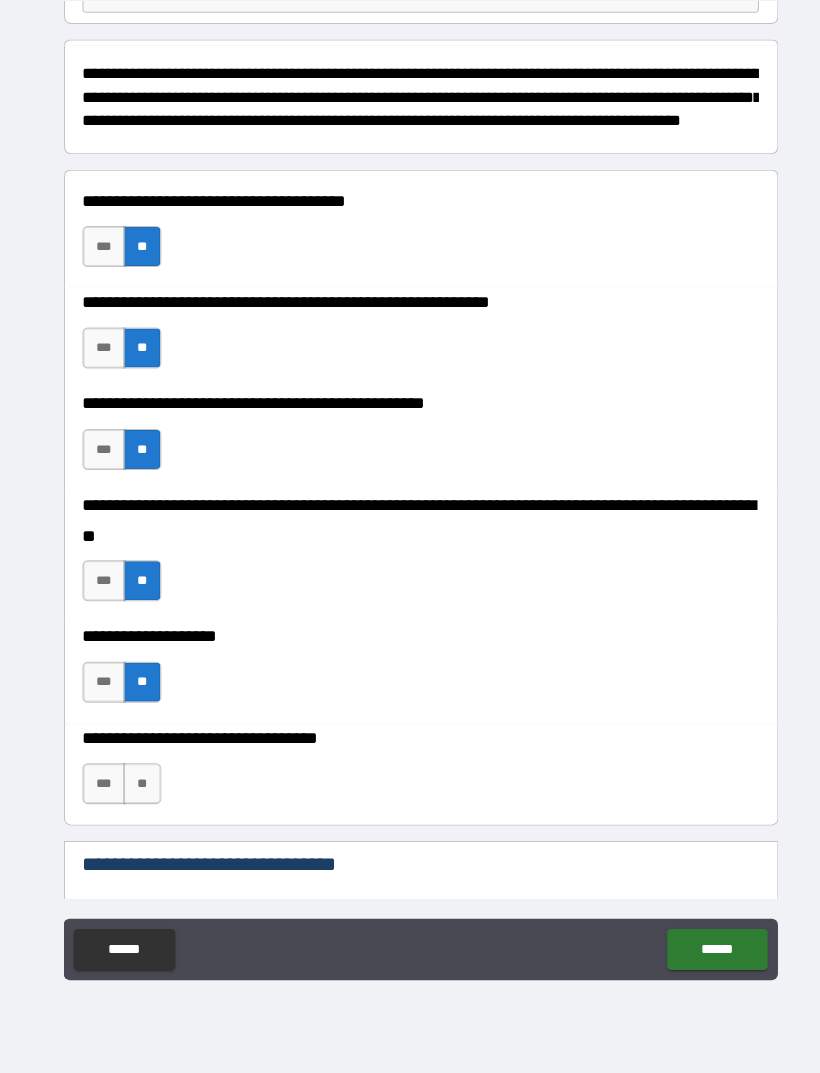 click on "**" at bounding box center [138, 789] 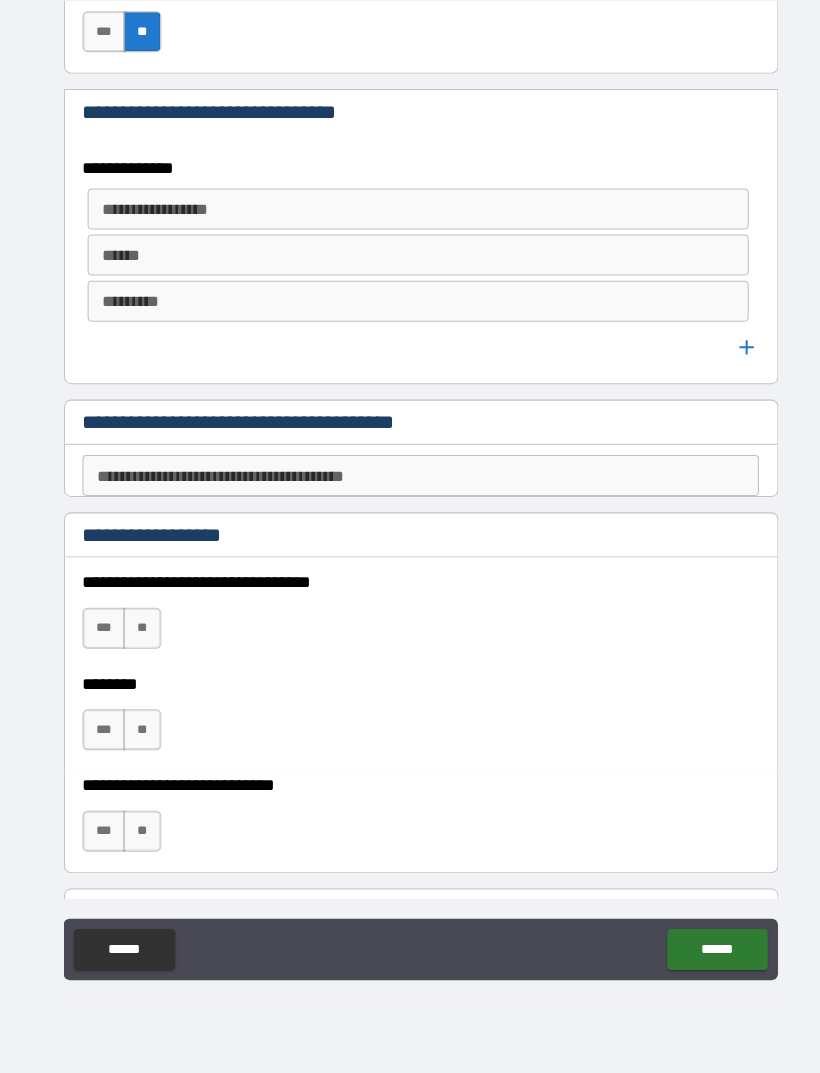 scroll, scrollTop: 957, scrollLeft: 0, axis: vertical 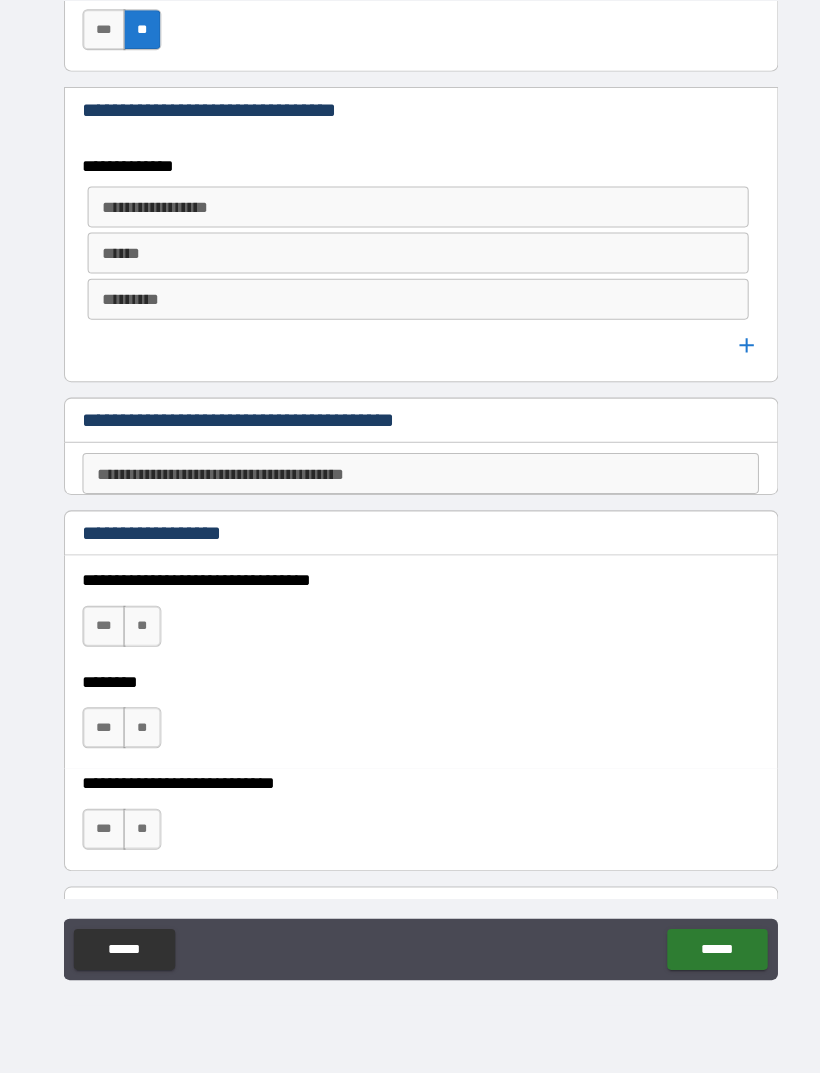 click on "**********" at bounding box center (410, 487) 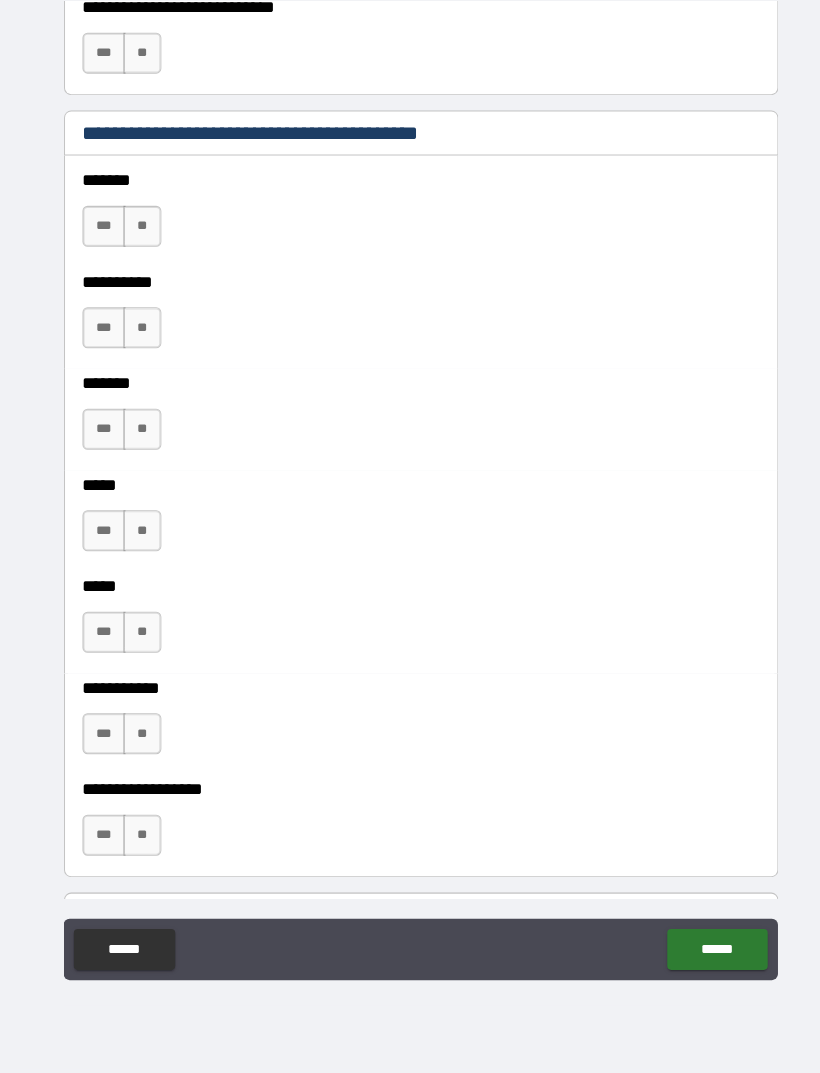 scroll, scrollTop: 1724, scrollLeft: 0, axis: vertical 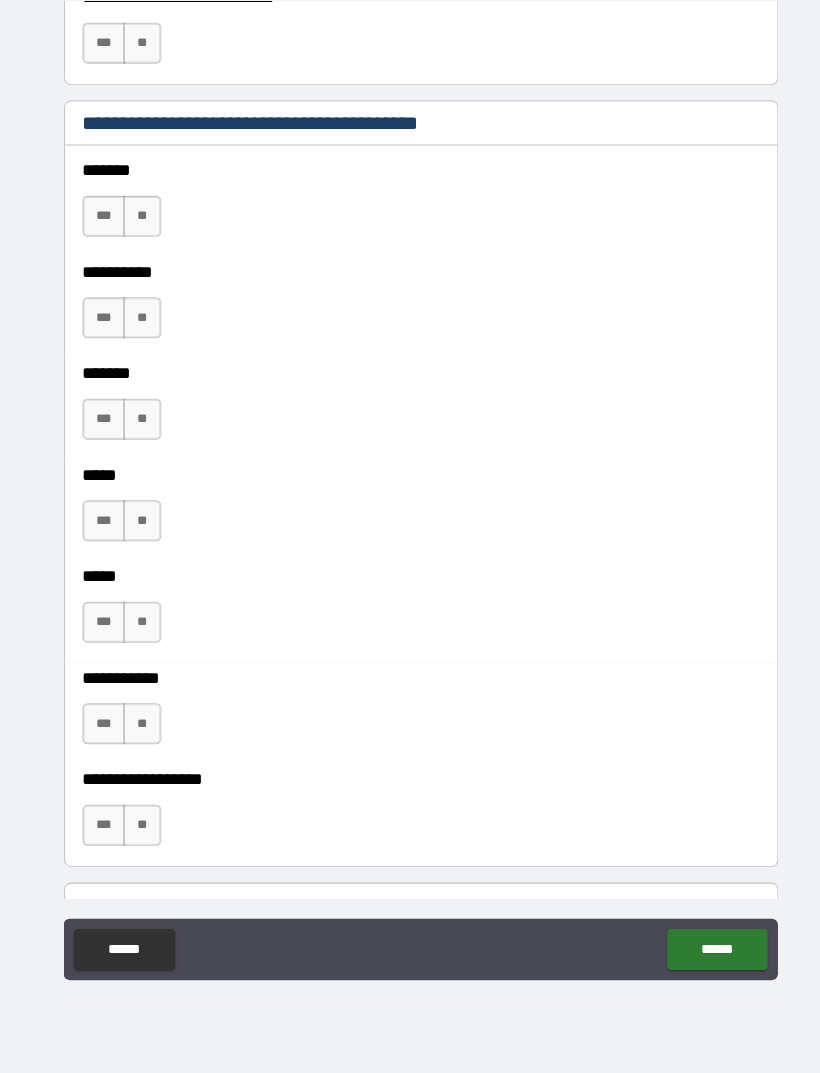 type on "**********" 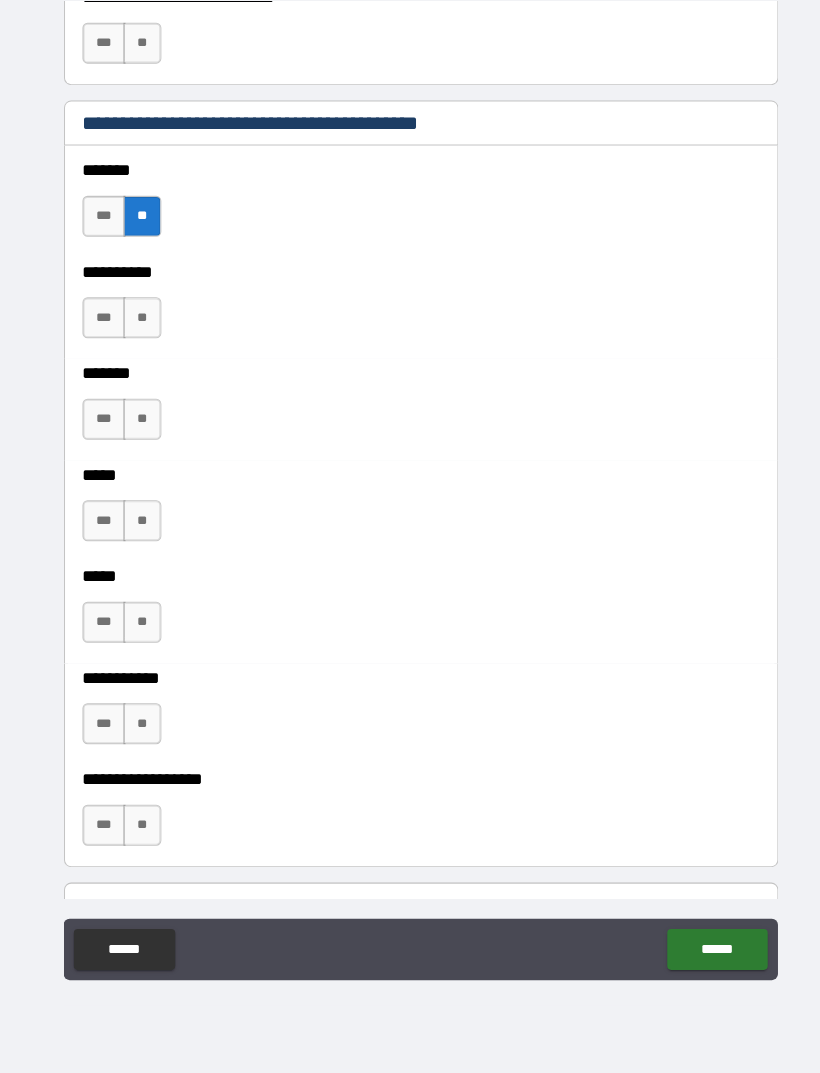 click on "**" at bounding box center (138, 335) 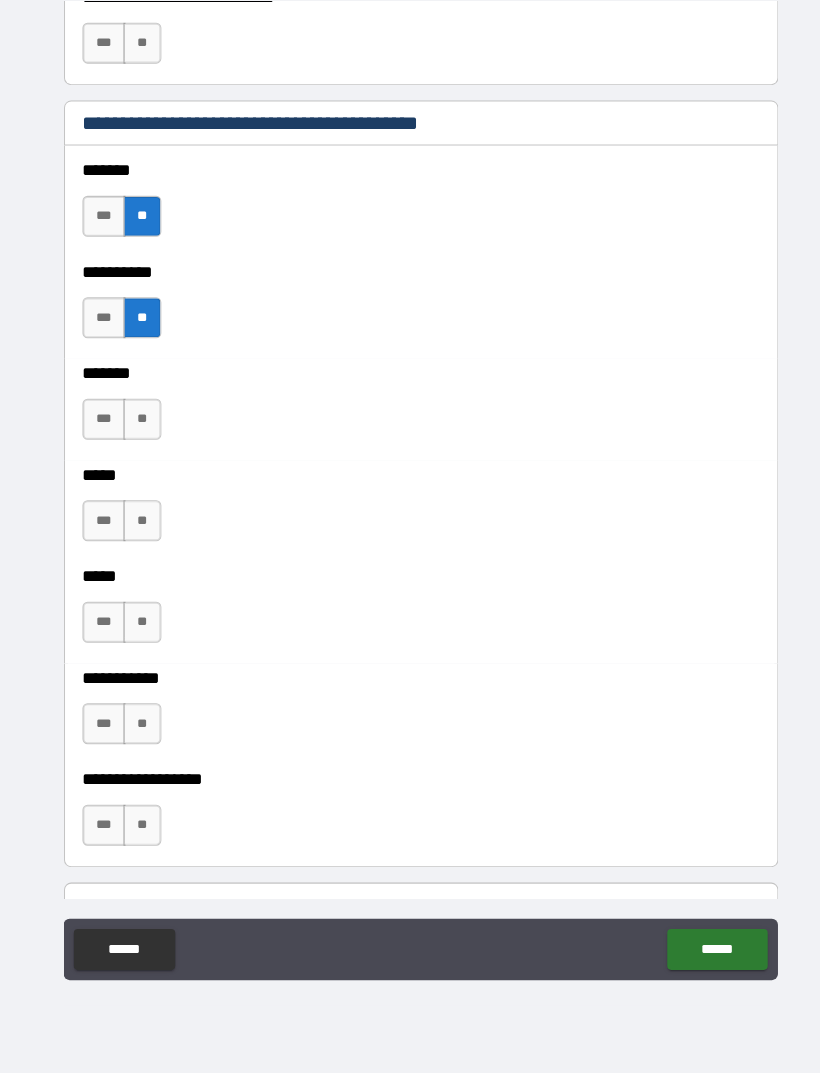 click on "**" at bounding box center (138, 434) 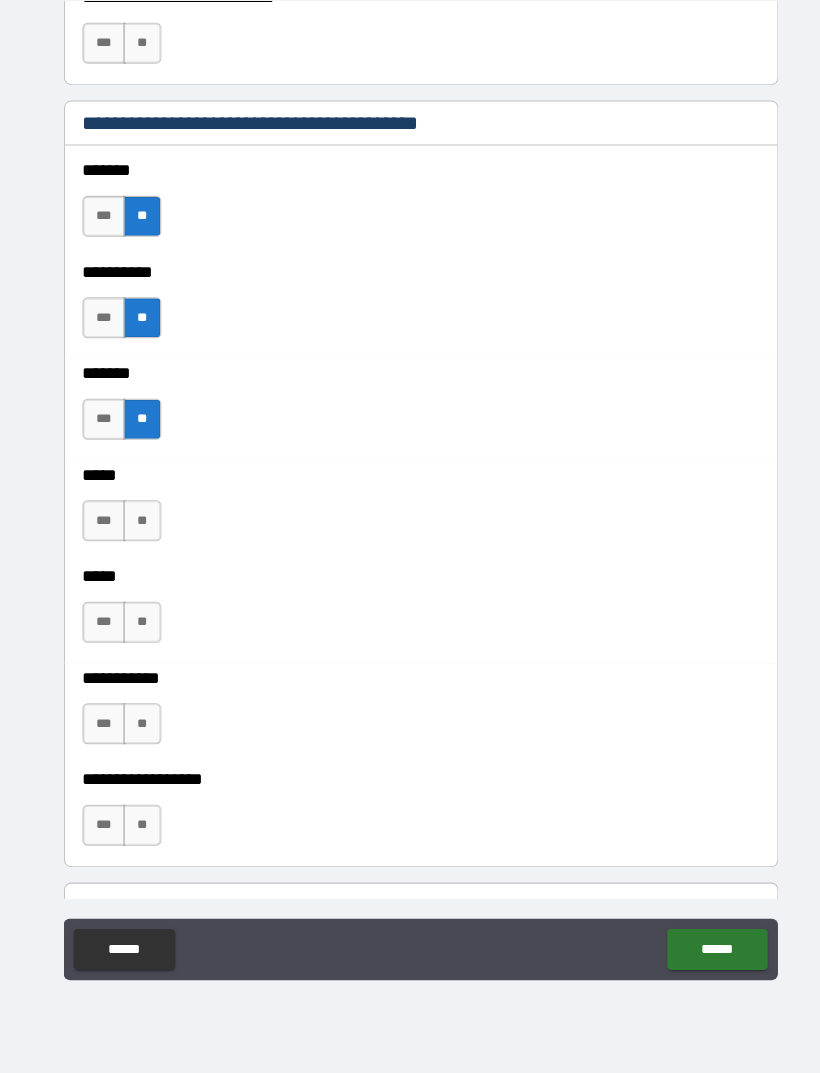 click on "**" at bounding box center (138, 533) 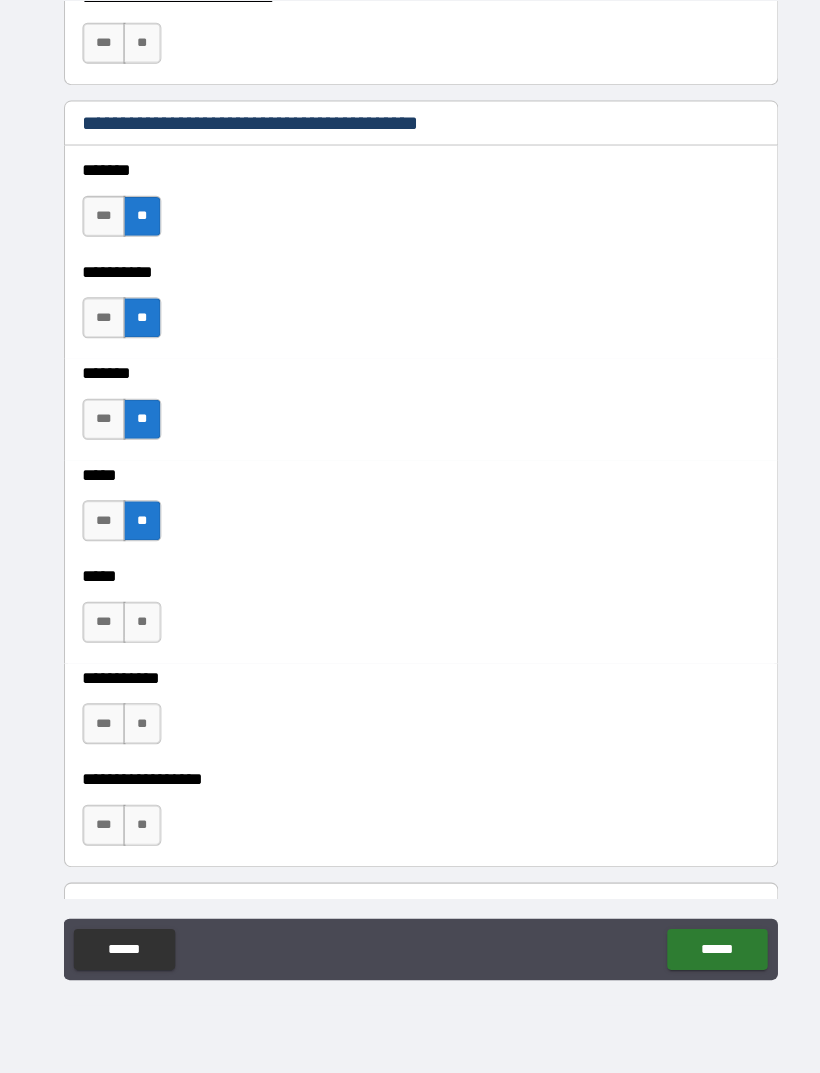 click on "**" at bounding box center (138, 632) 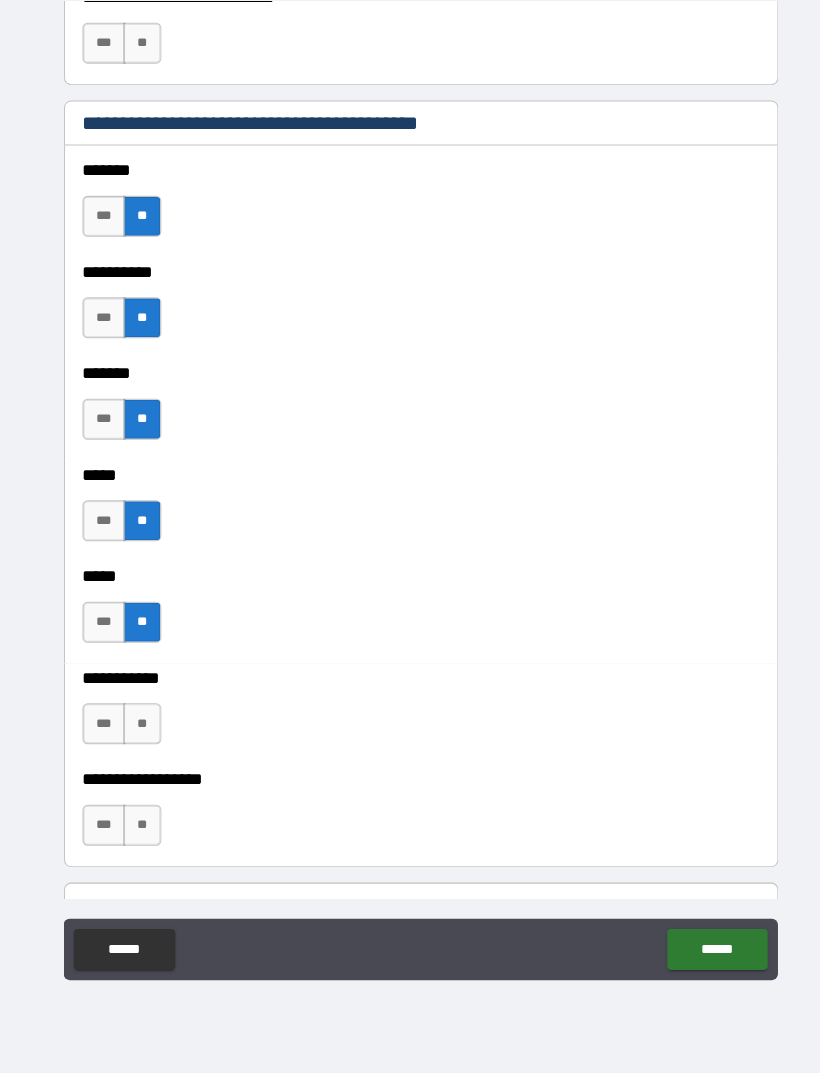 click on "**" at bounding box center [138, 731] 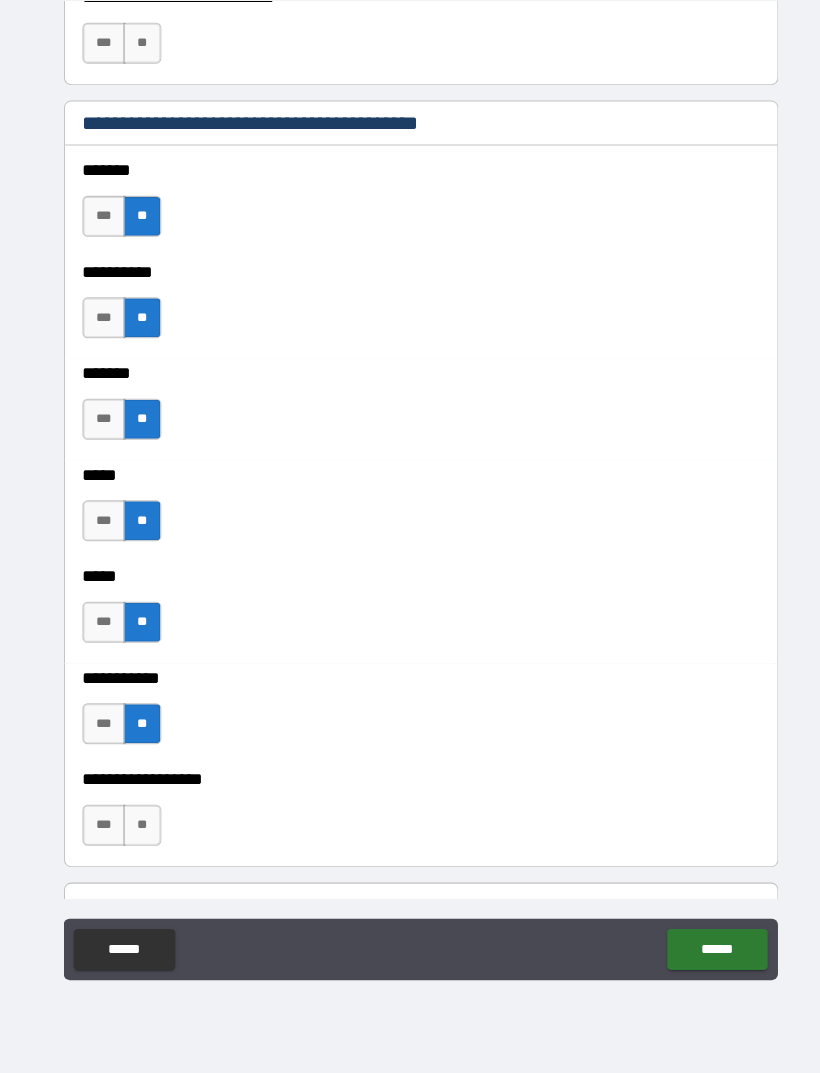 click on "**" at bounding box center (138, 830) 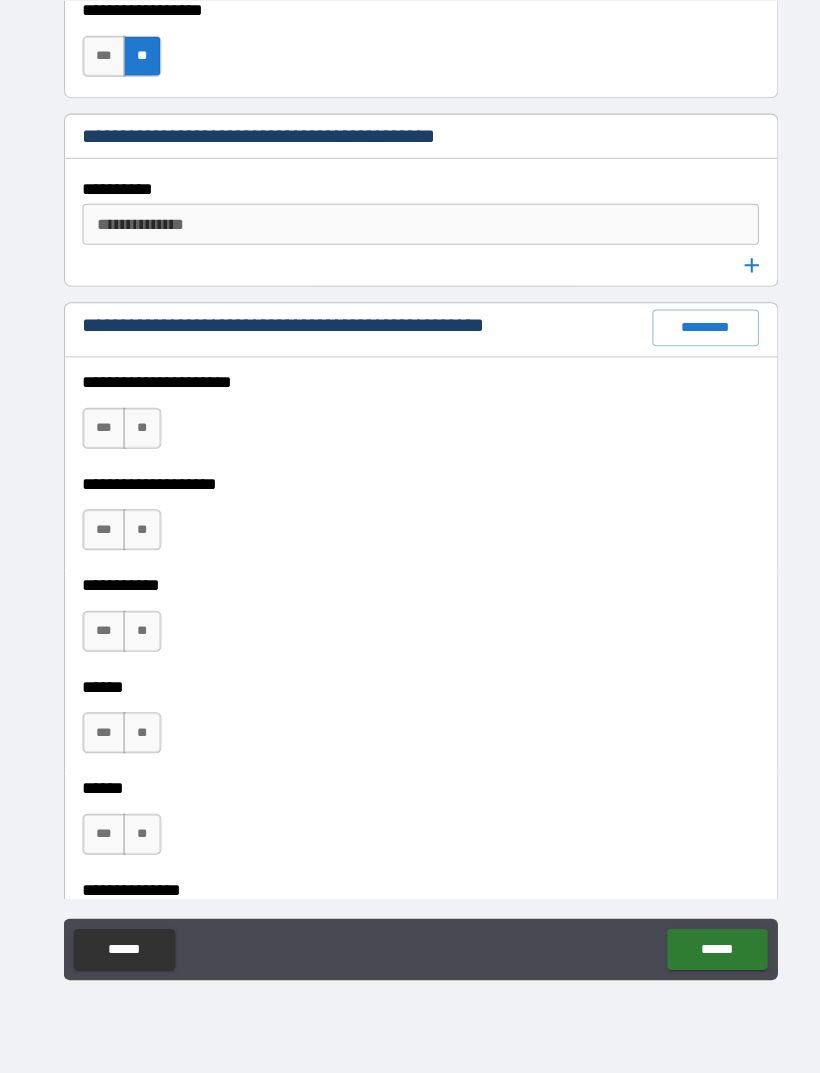 scroll, scrollTop: 2475, scrollLeft: 0, axis: vertical 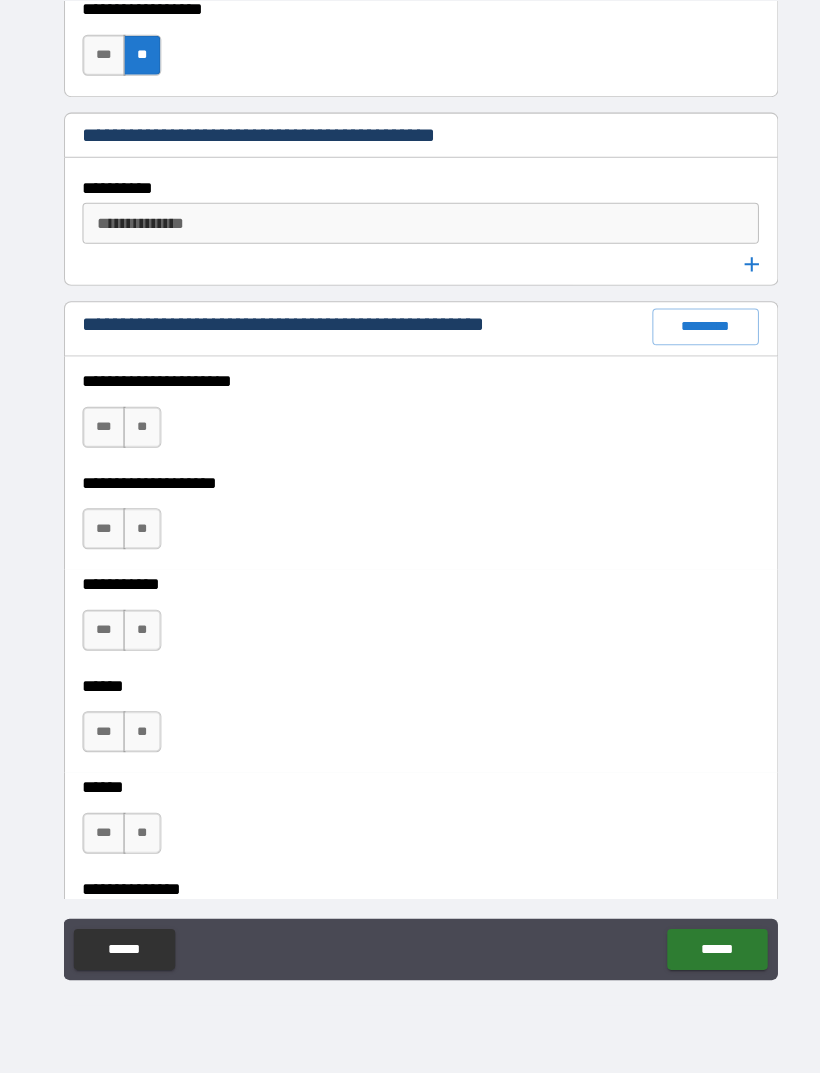click on "**" at bounding box center (138, 442) 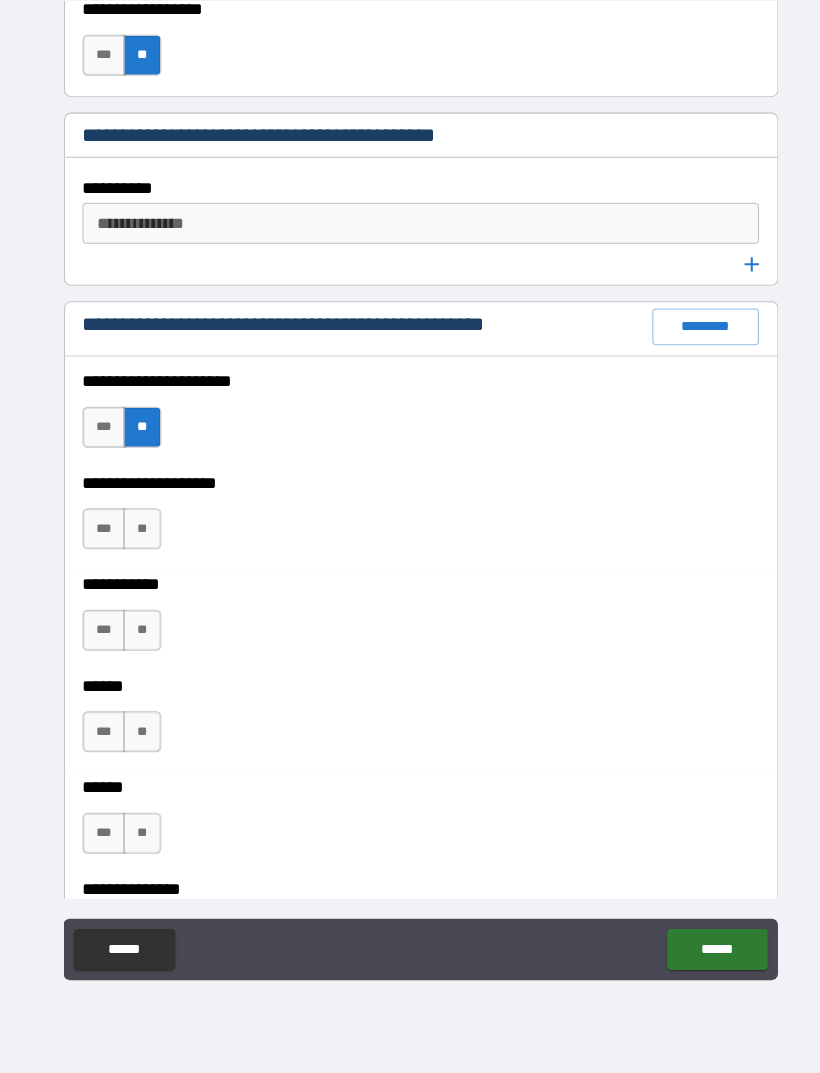 click on "**" at bounding box center (138, 541) 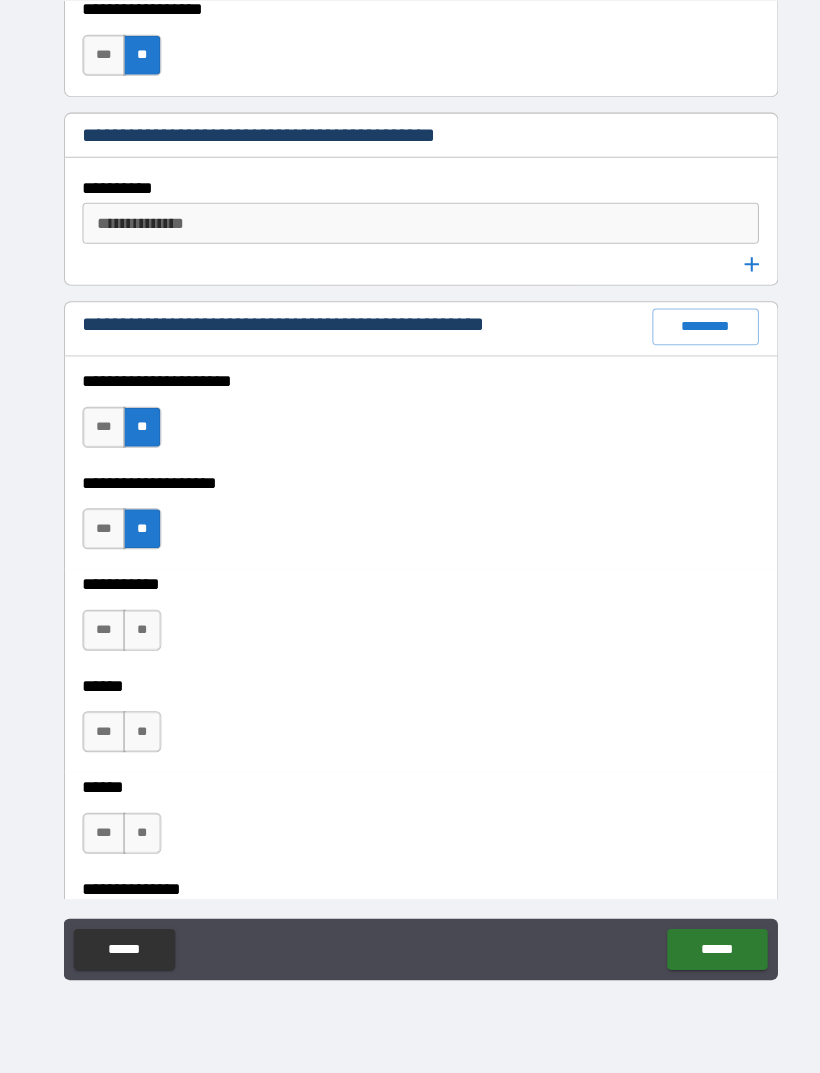 click on "**" at bounding box center [138, 640] 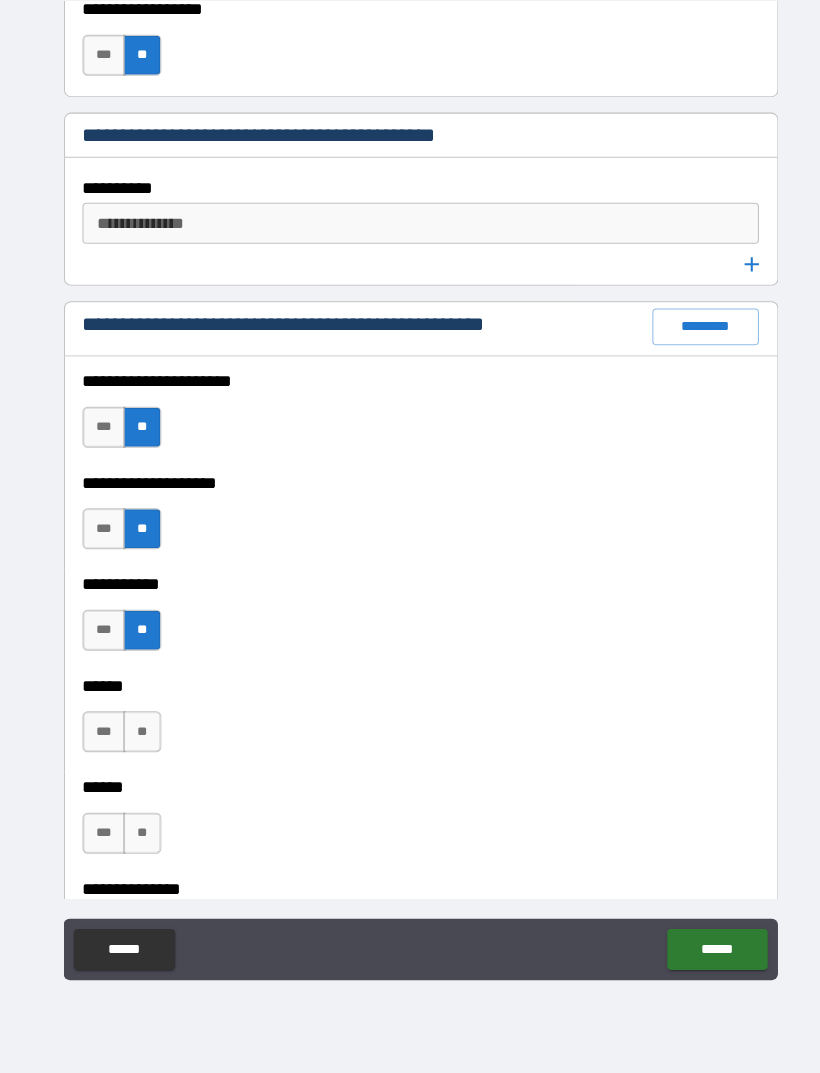 click on "**" at bounding box center [138, 739] 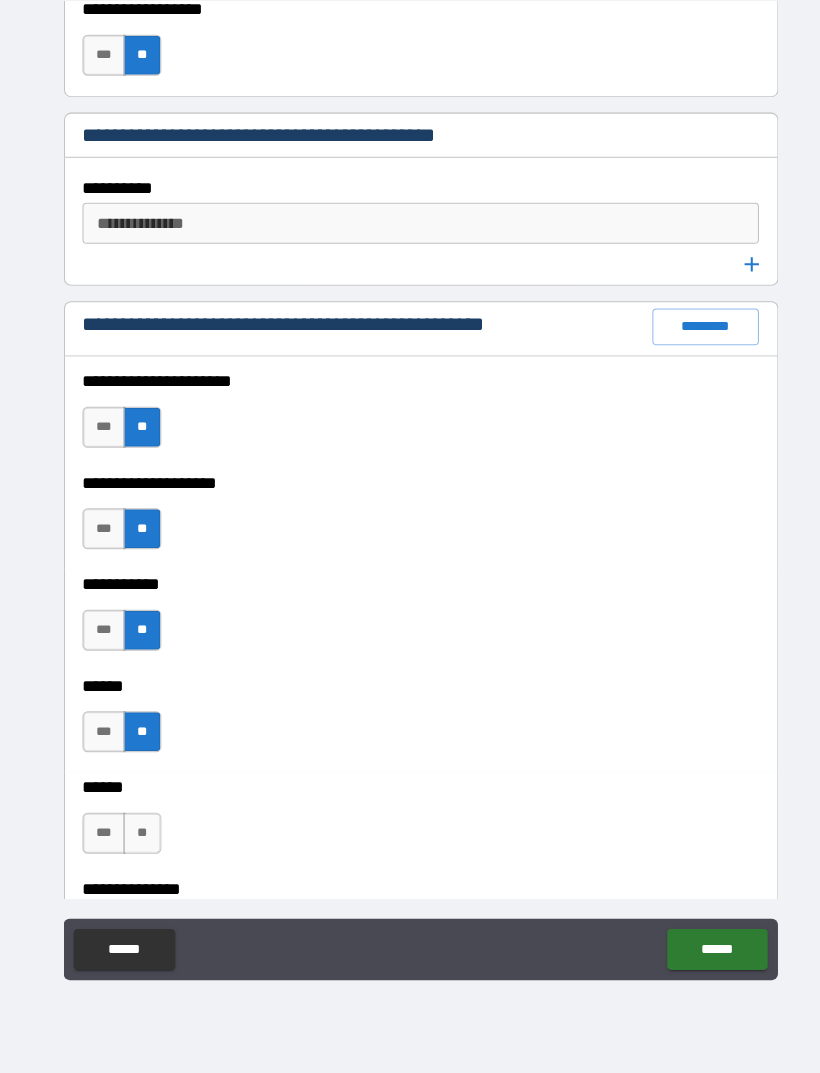 click on "**" at bounding box center [138, 838] 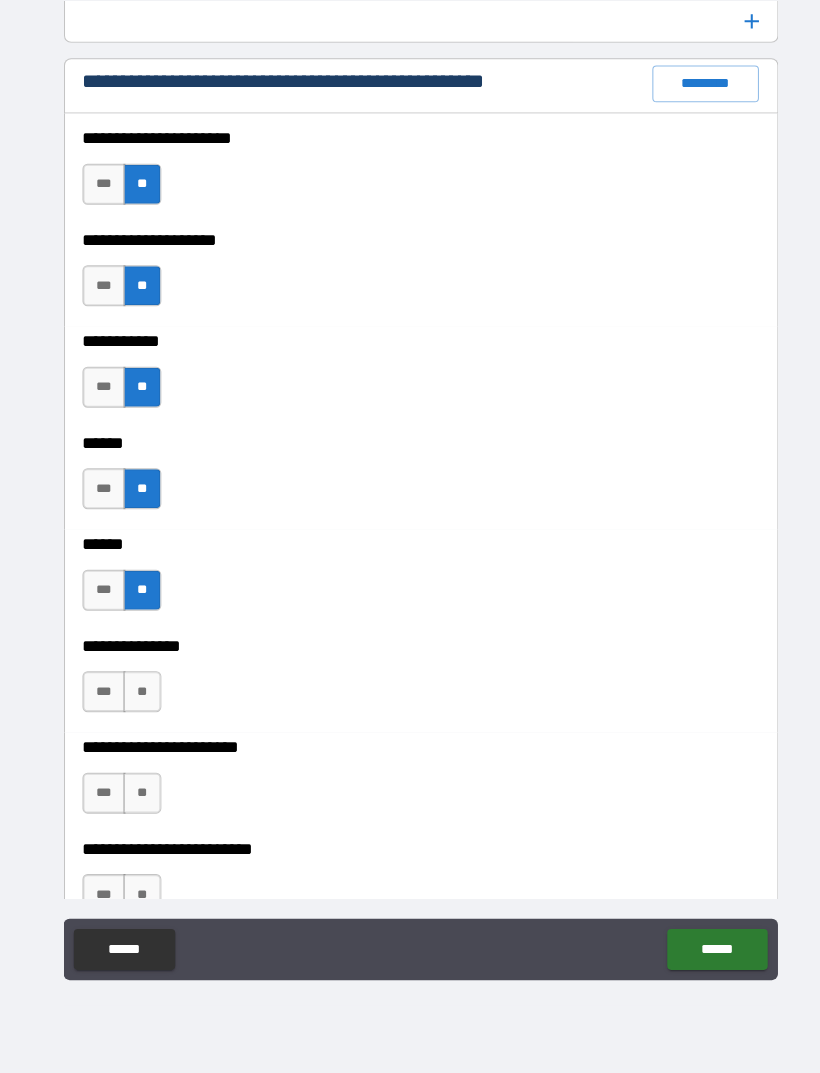 scroll, scrollTop: 2781, scrollLeft: 0, axis: vertical 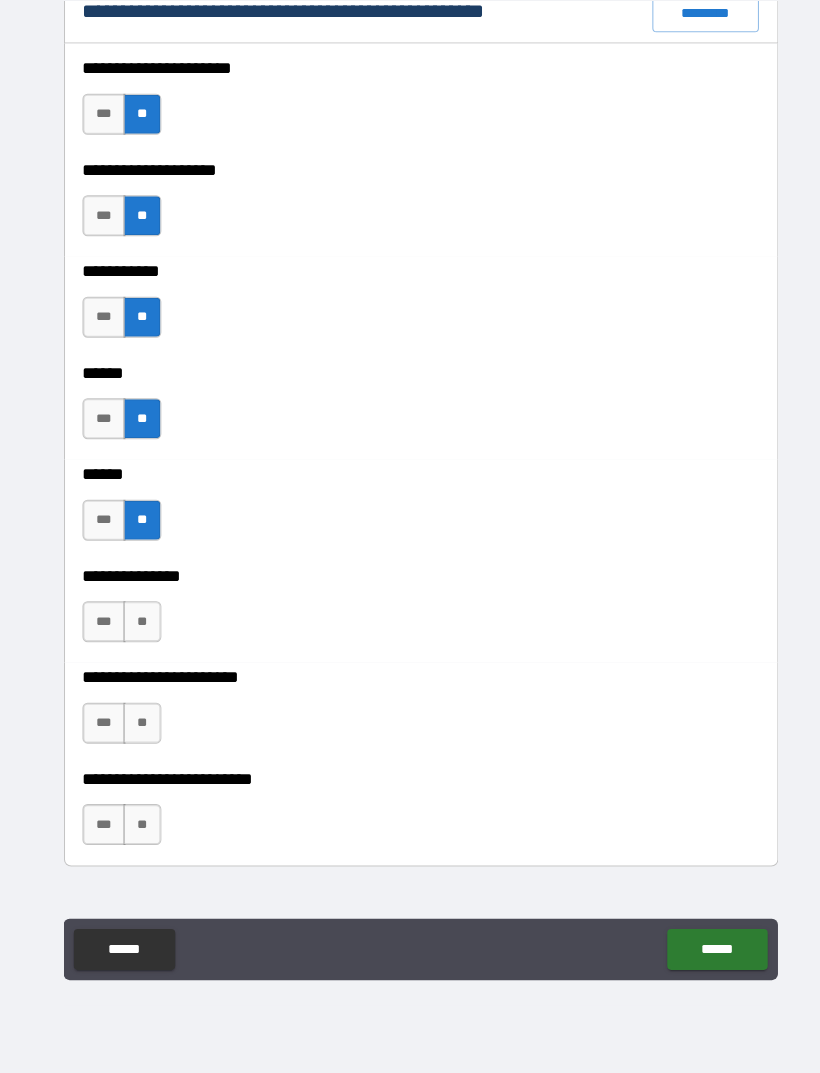 click on "**" at bounding box center (138, 631) 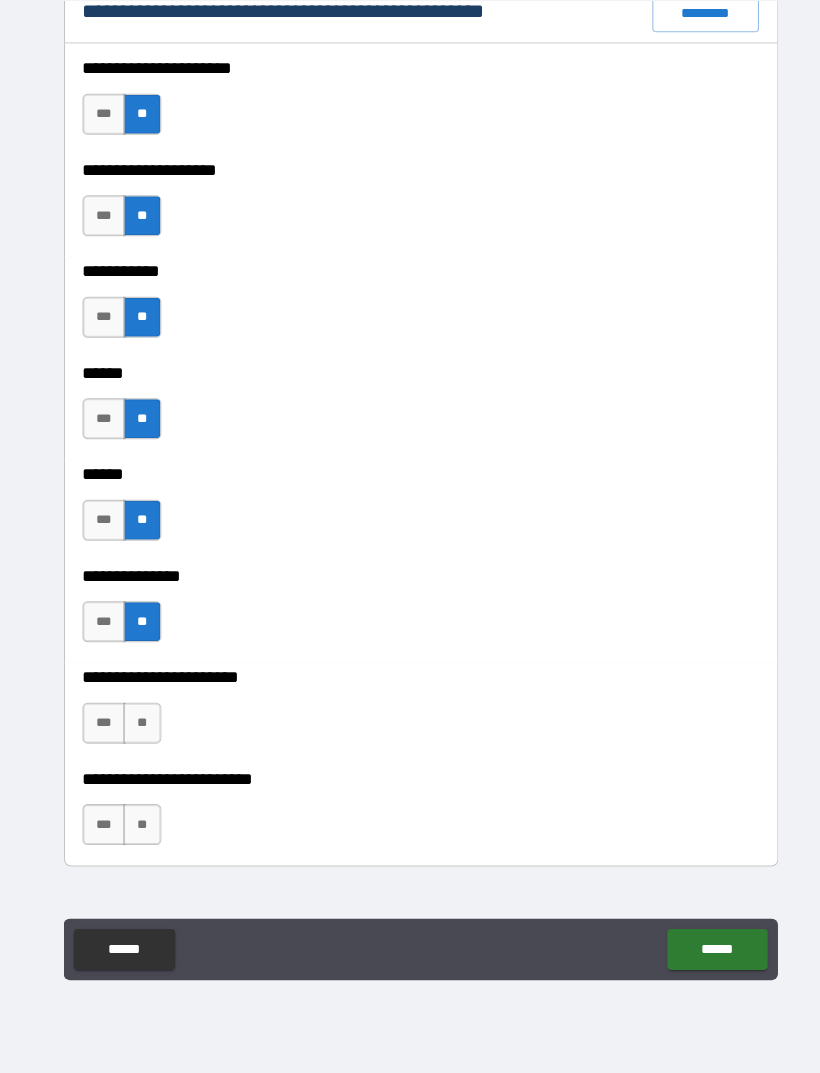 click on "**" at bounding box center [138, 730] 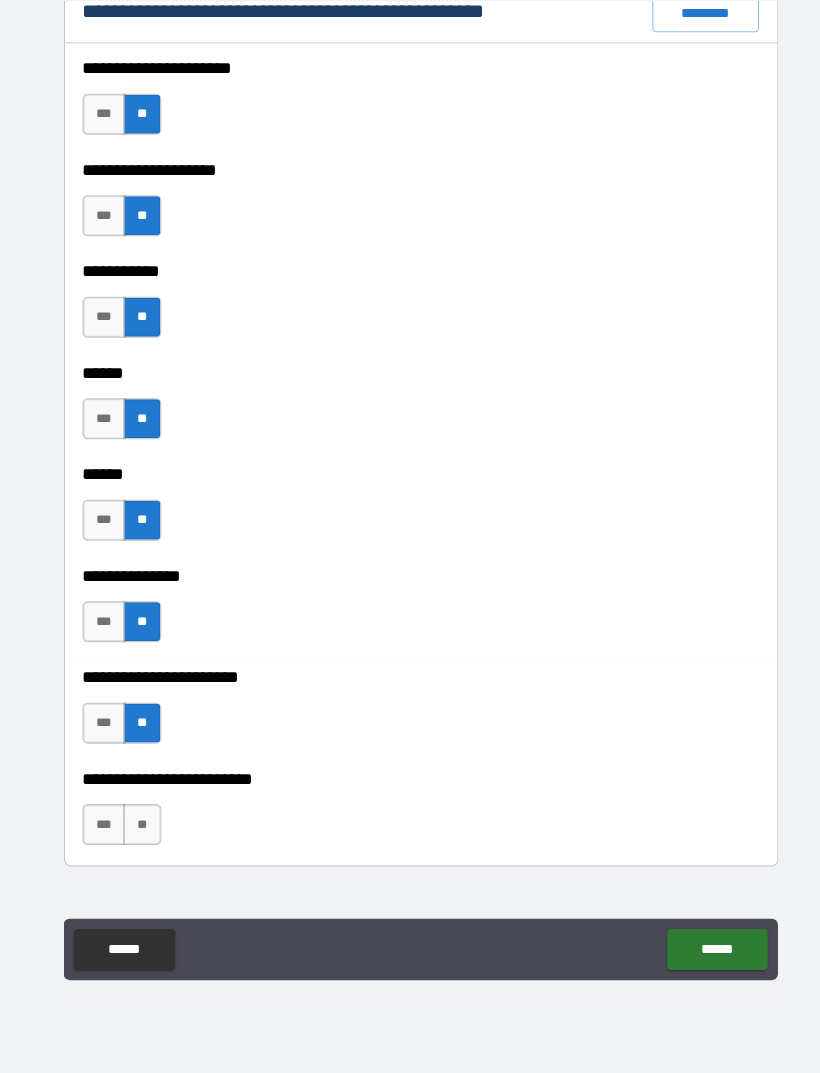 click on "**" at bounding box center (138, 829) 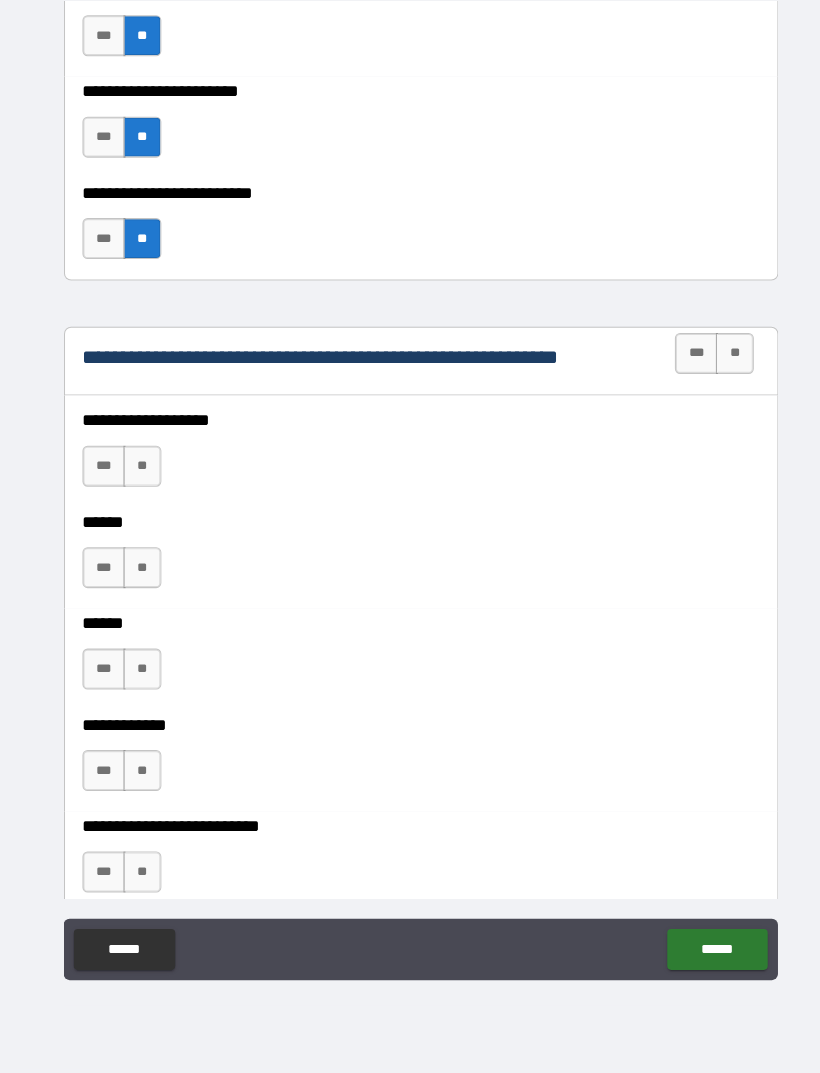 scroll, scrollTop: 3414, scrollLeft: 0, axis: vertical 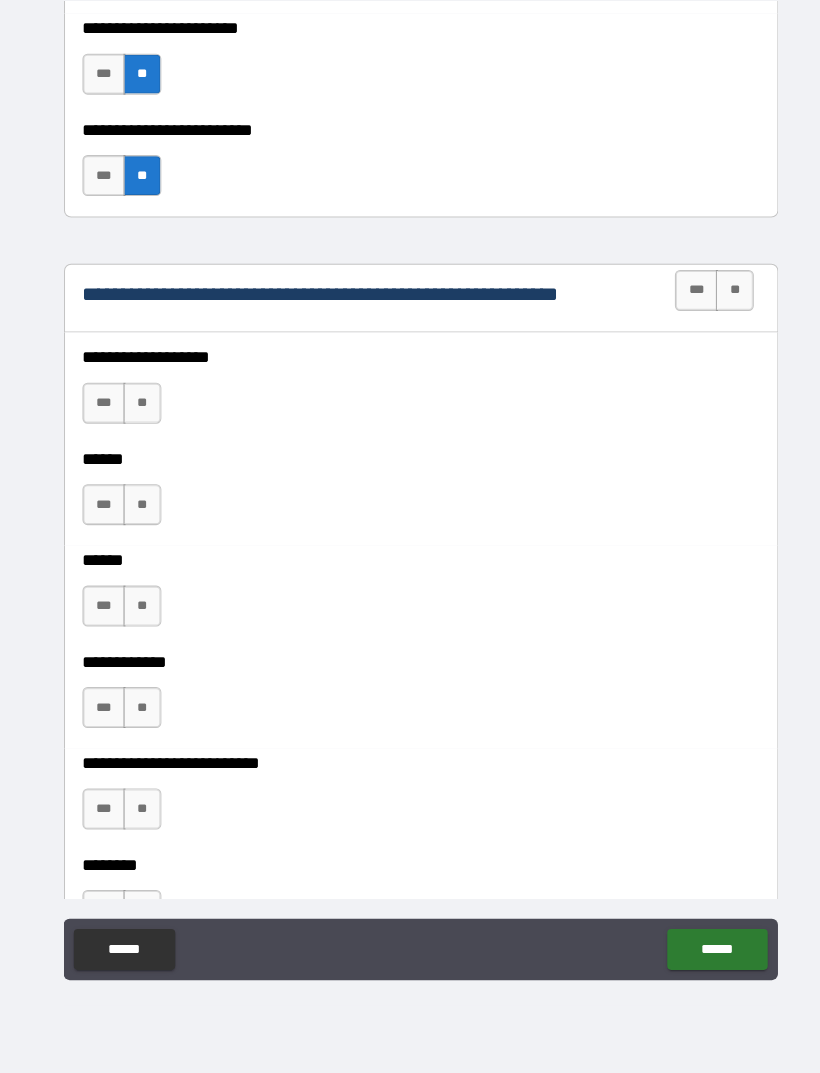 click on "**" at bounding box center (138, 418) 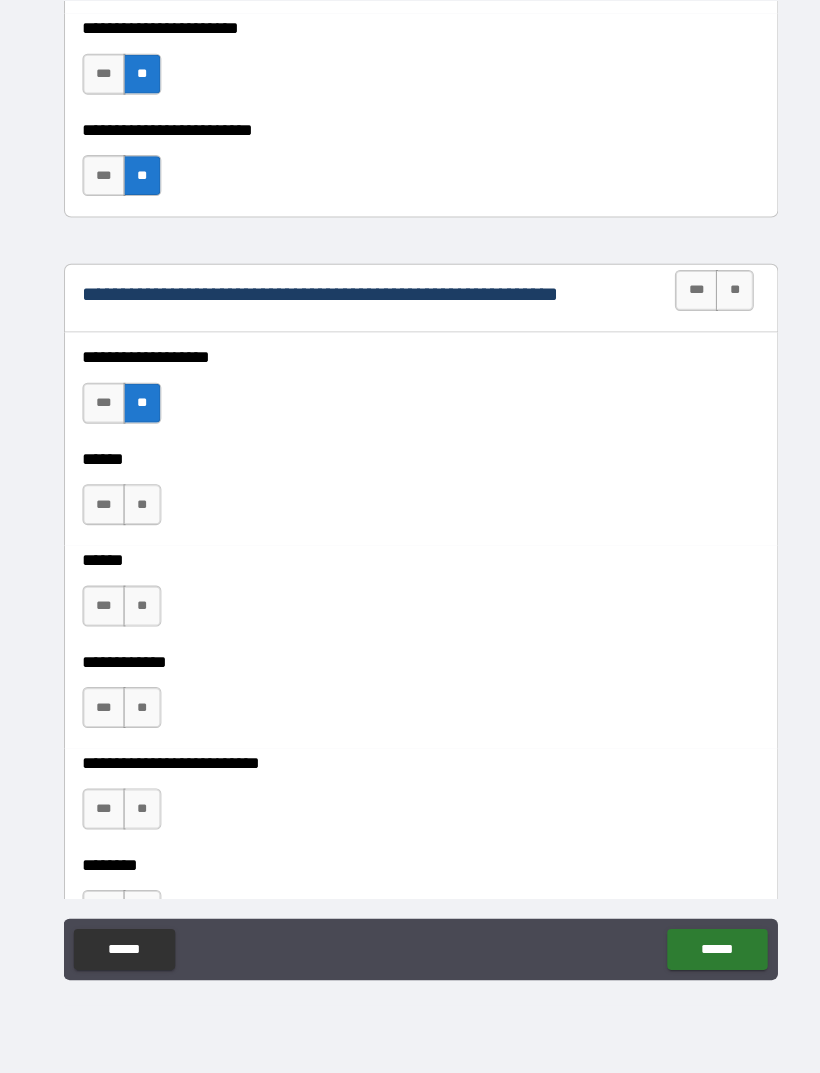click on "**" at bounding box center (138, 517) 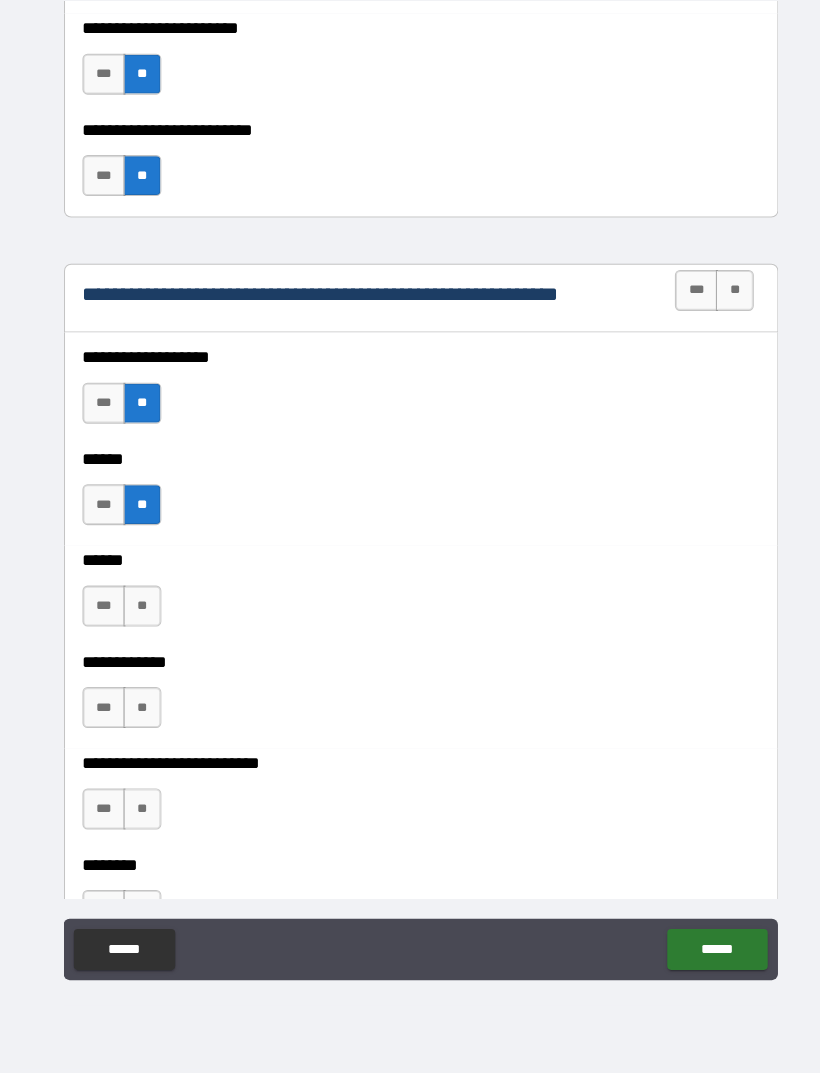 click on "**" at bounding box center (138, 616) 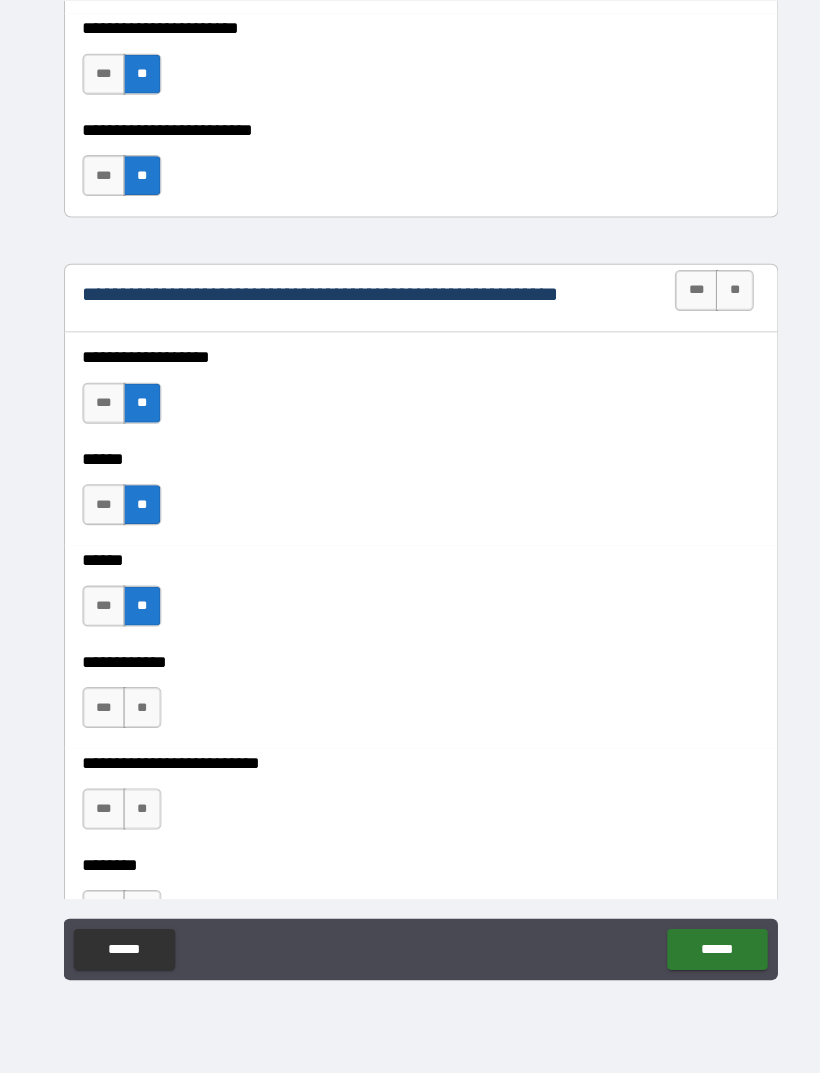 click on "**" at bounding box center [138, 715] 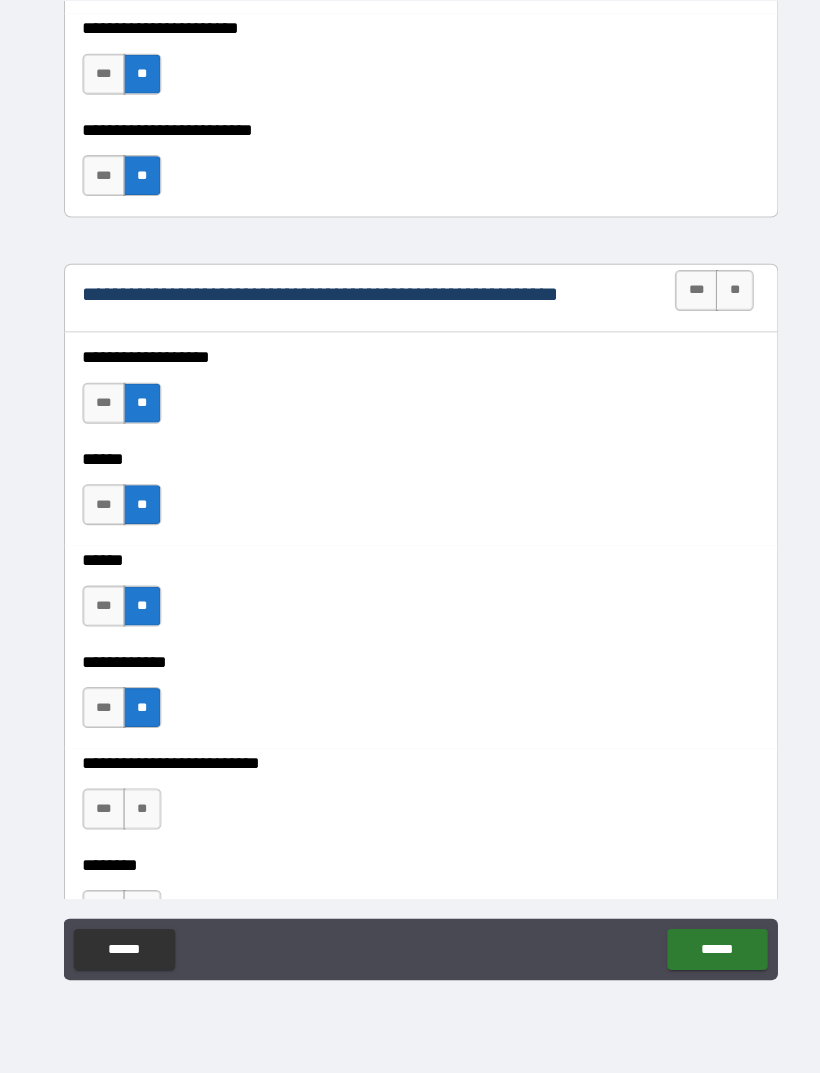 click on "**" at bounding box center [138, 814] 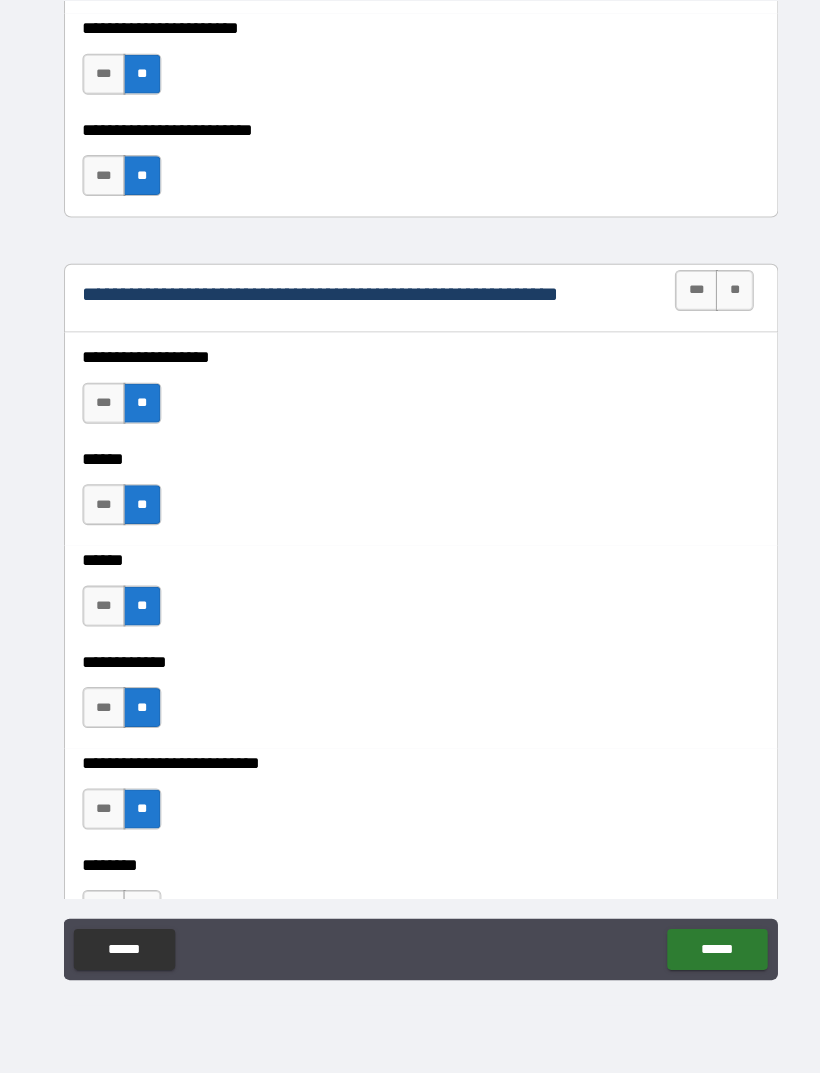 scroll, scrollTop: 3710, scrollLeft: 0, axis: vertical 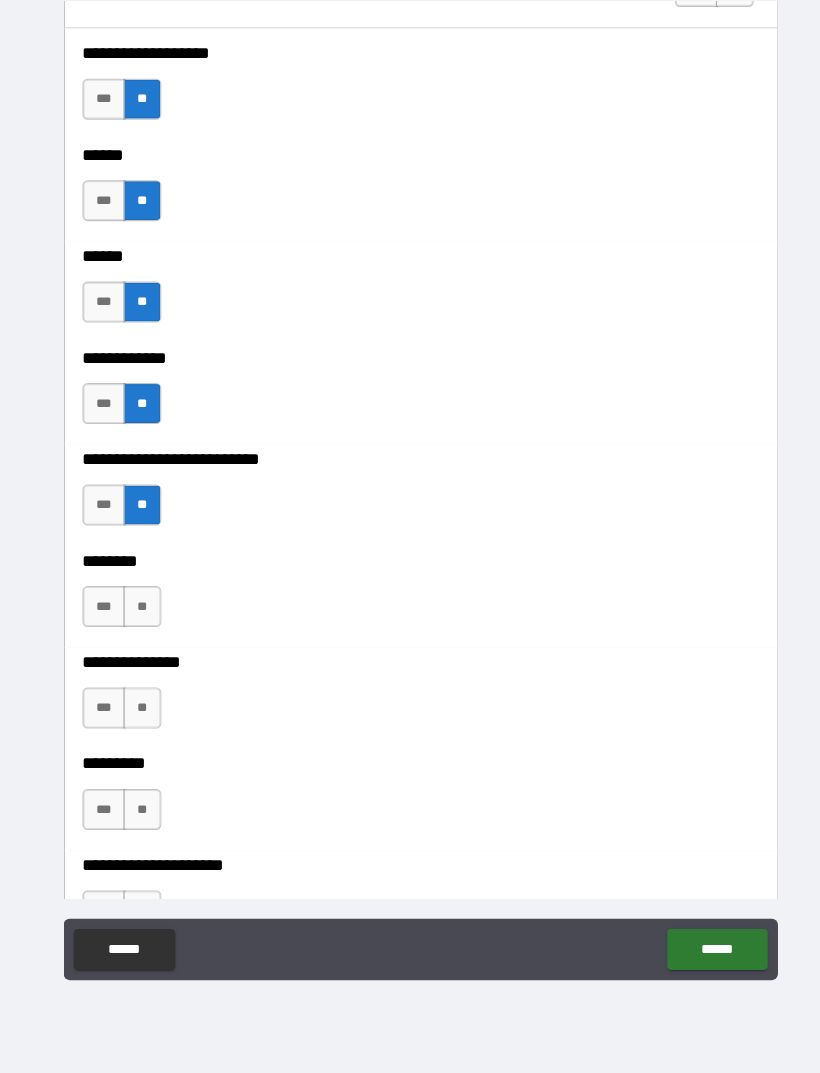 click on "**" at bounding box center [138, 617] 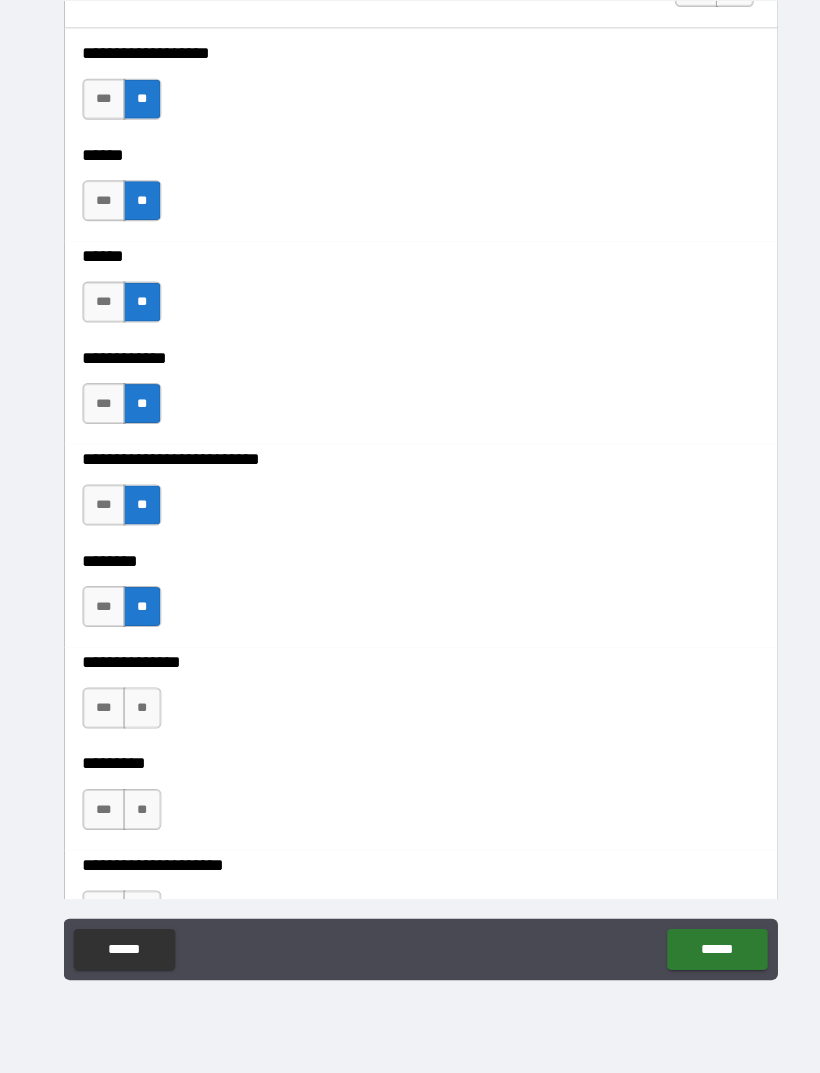 click on "**" at bounding box center [138, 716] 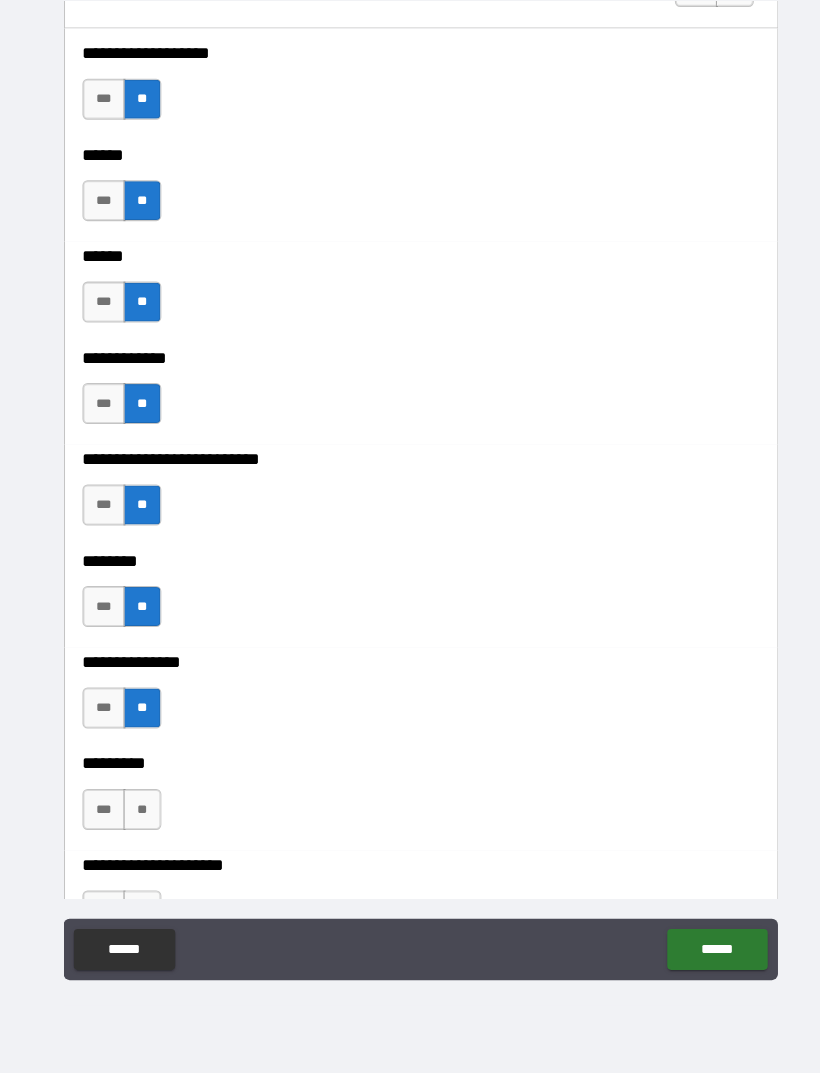 click on "**" at bounding box center [138, 815] 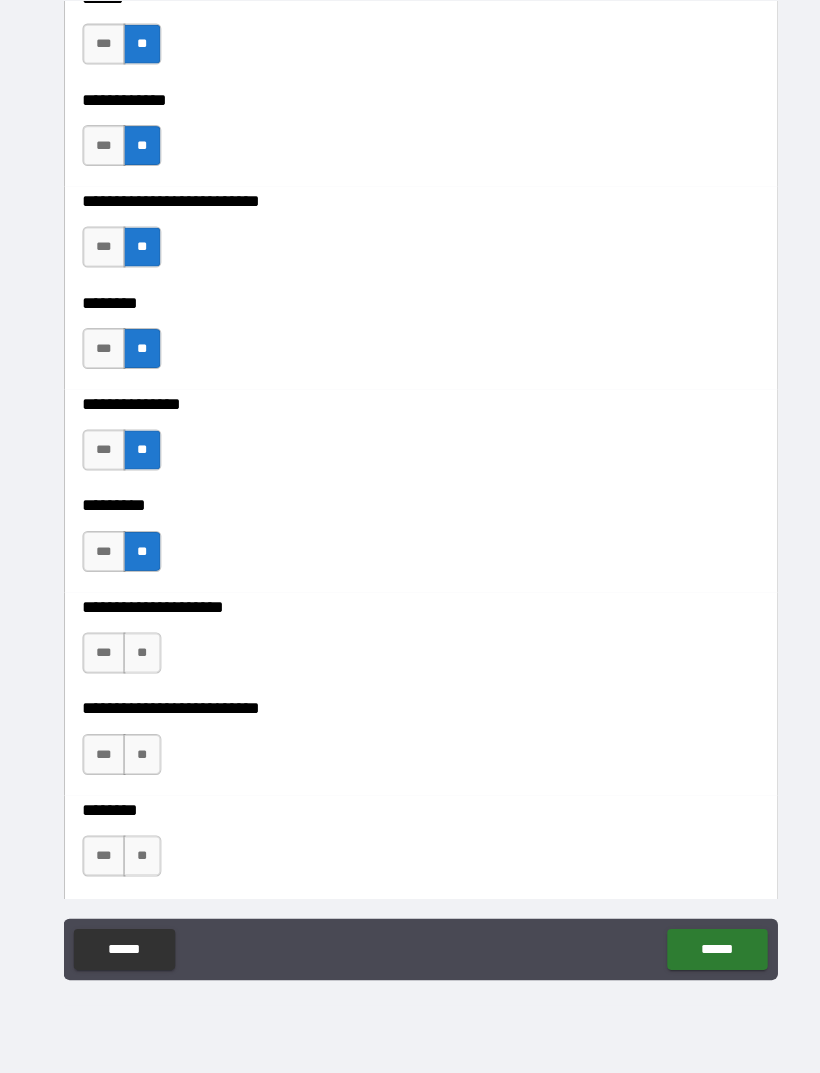 scroll, scrollTop: 4021, scrollLeft: 0, axis: vertical 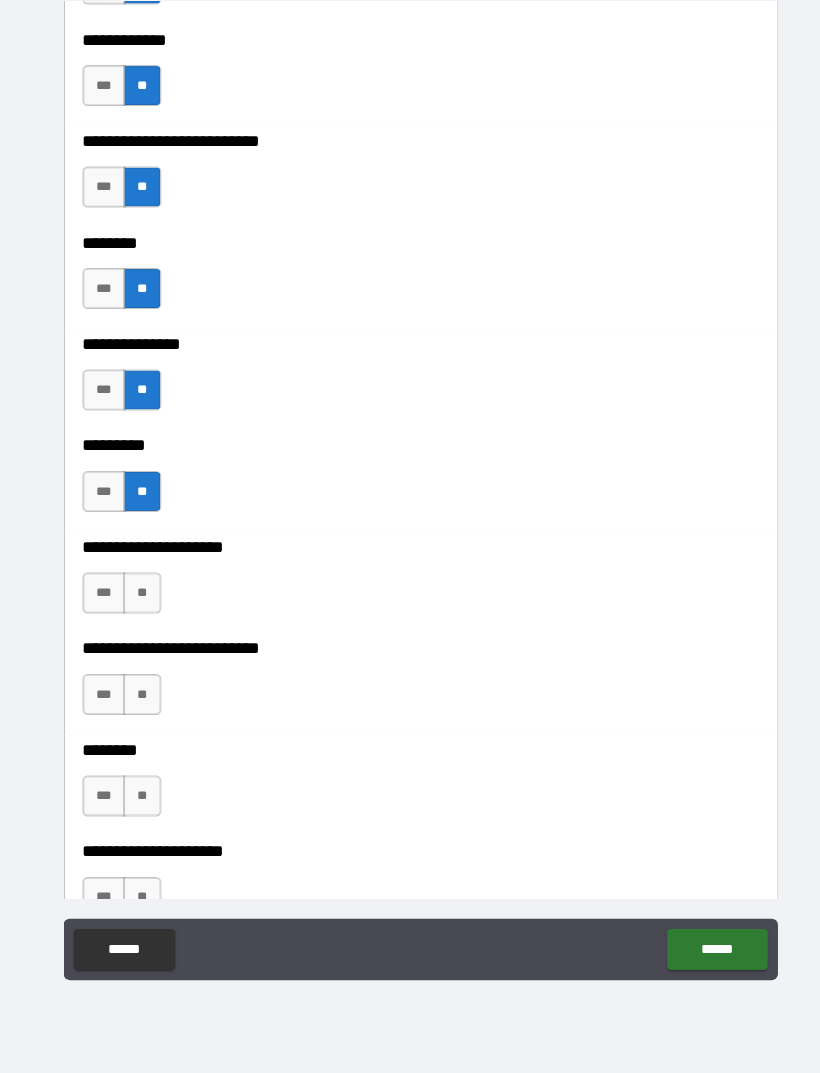 click on "**" at bounding box center (138, 603) 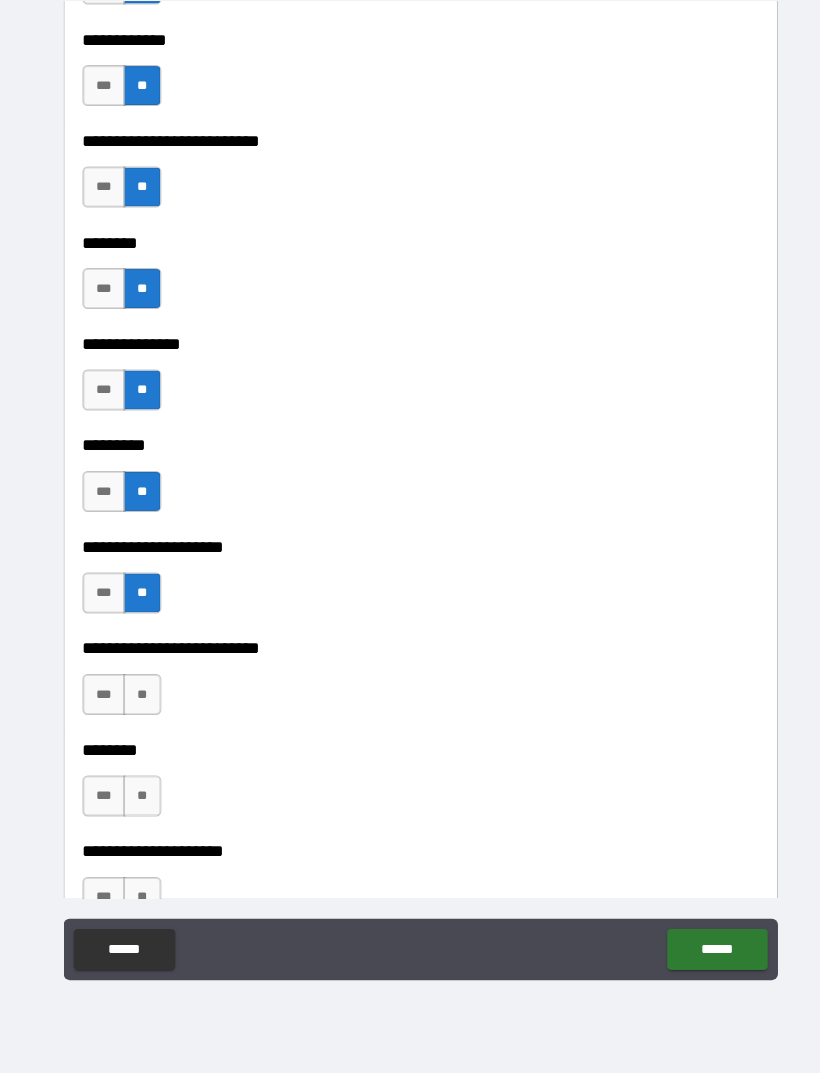 click on "**" at bounding box center [138, 702] 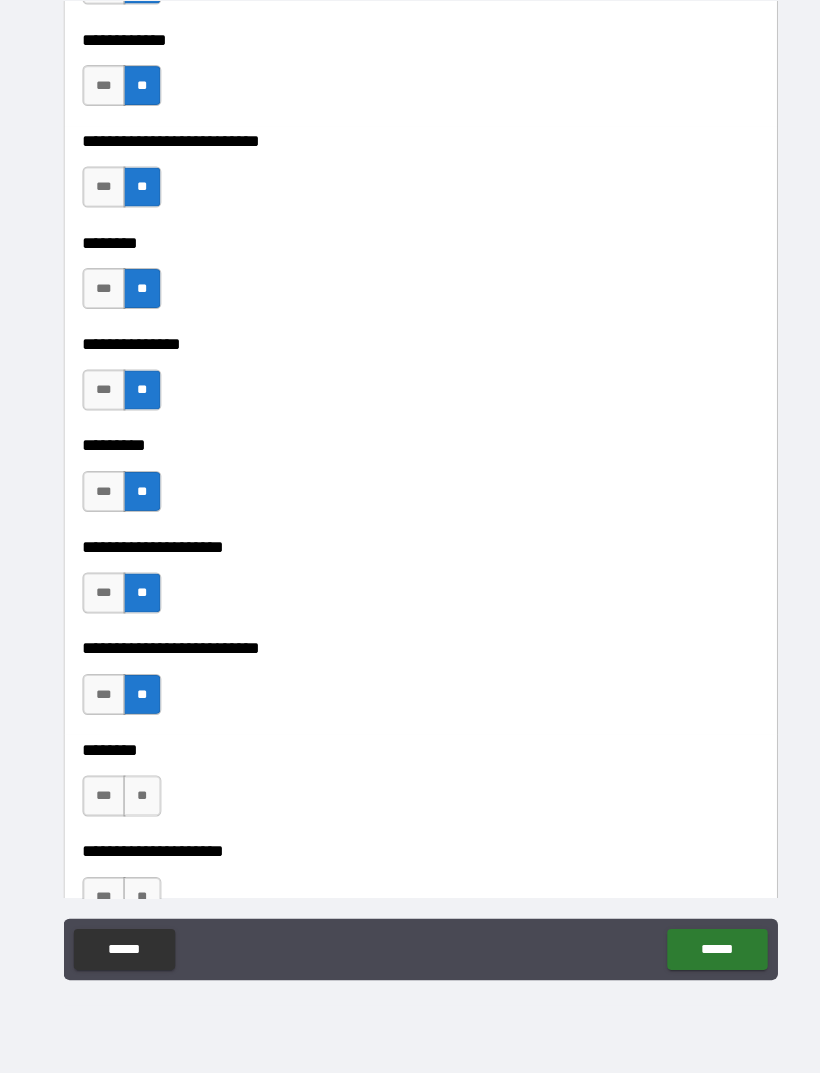 click on "**" at bounding box center (138, 801) 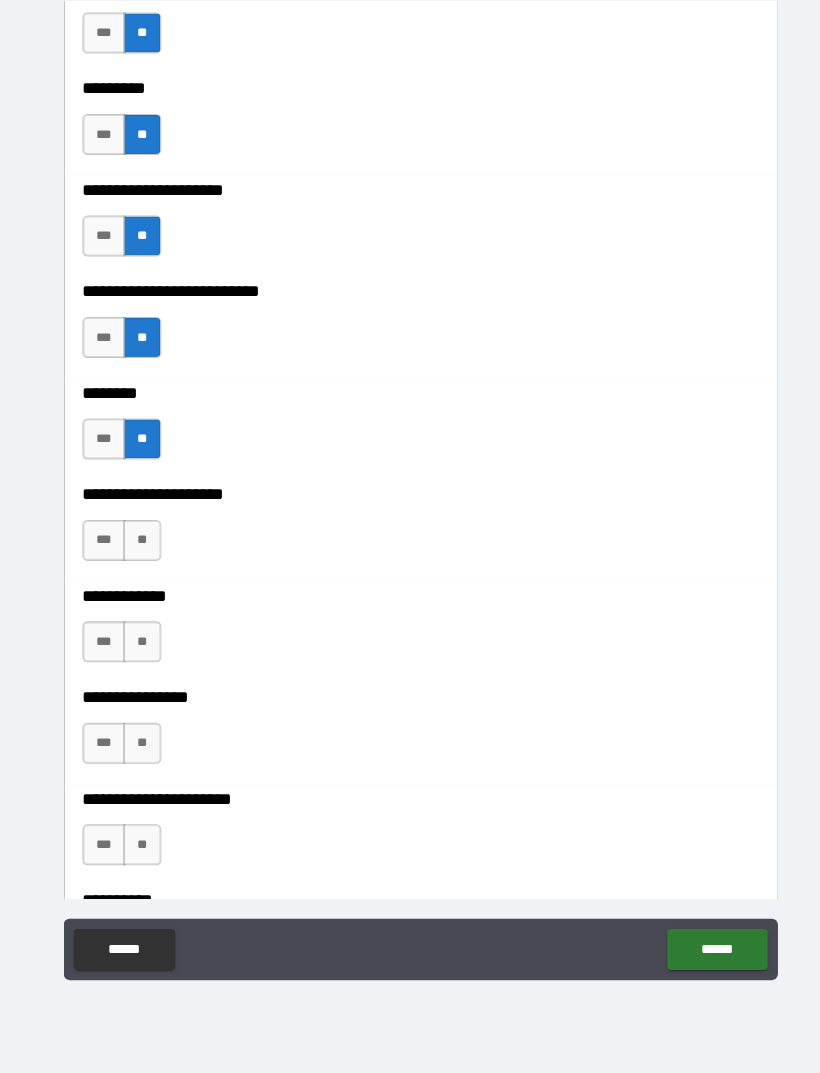 scroll, scrollTop: 4371, scrollLeft: 0, axis: vertical 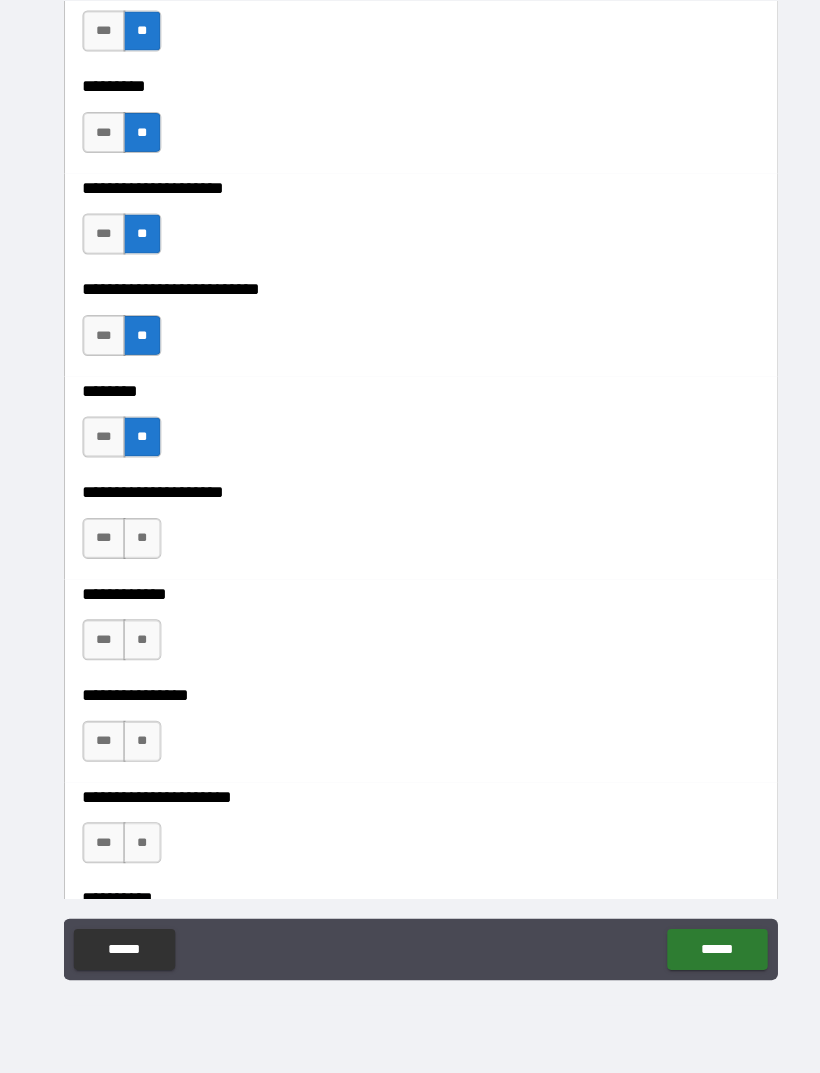 click on "**" at bounding box center [138, 550] 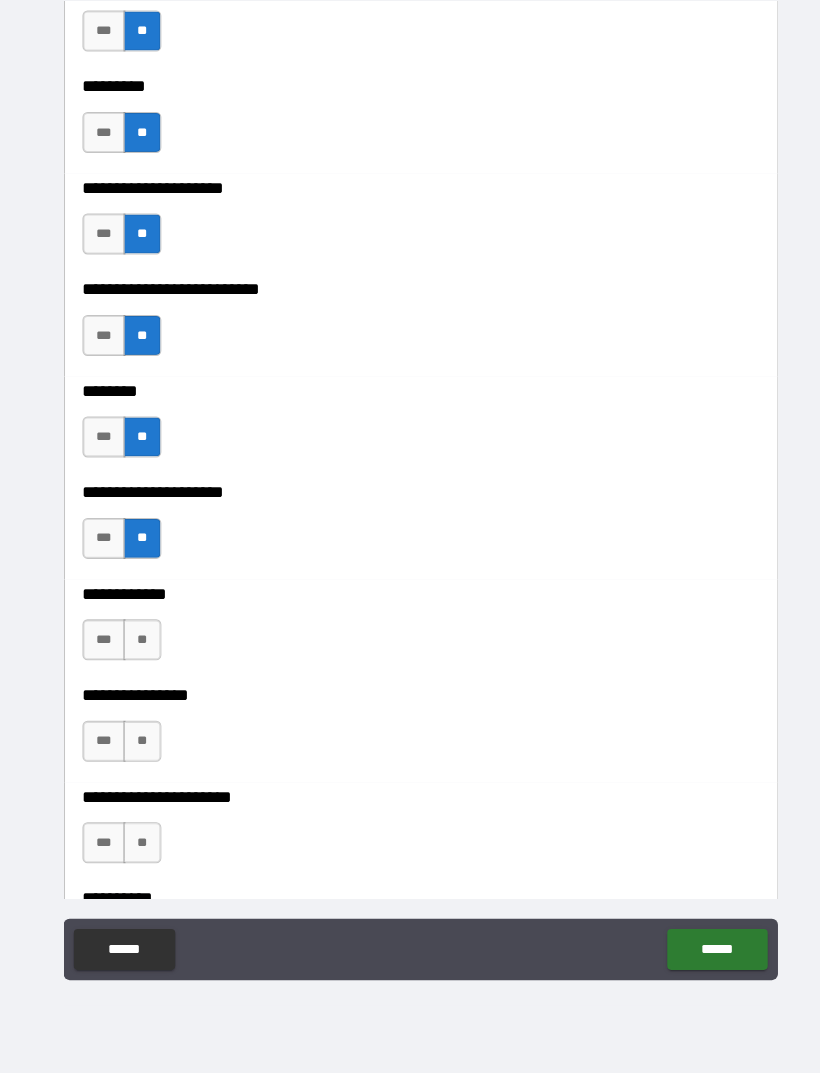 click on "**" at bounding box center (138, 649) 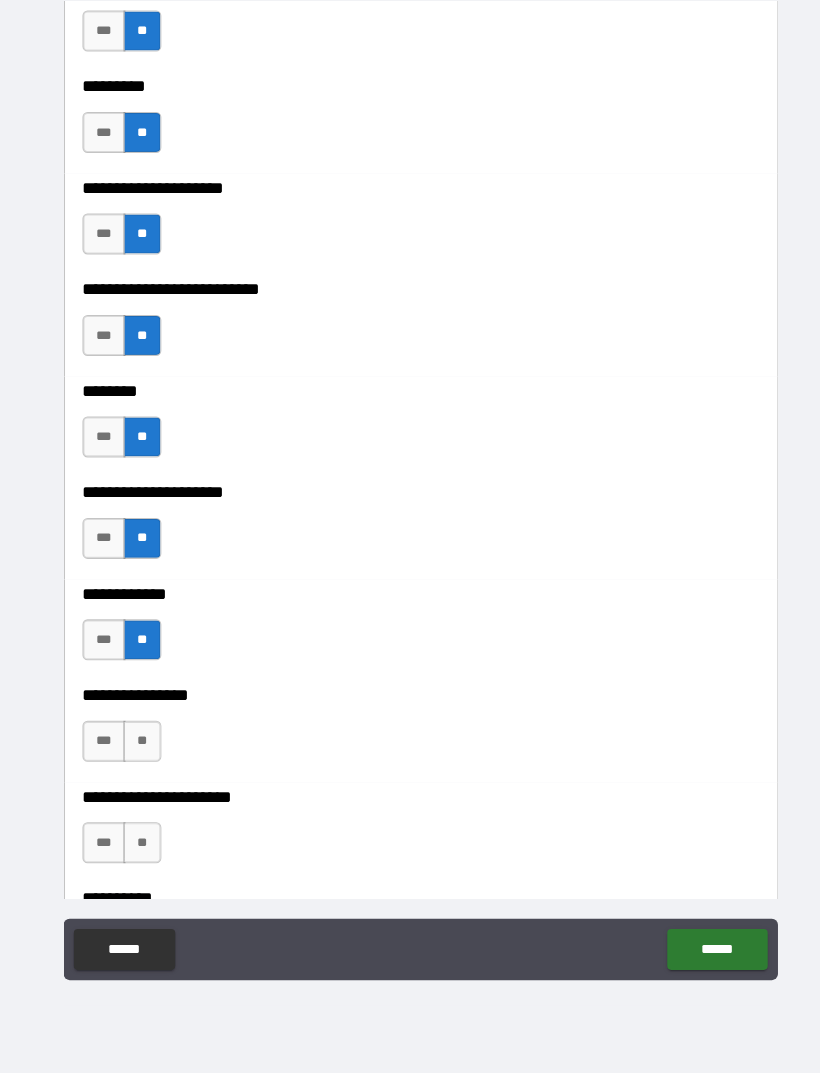 click on "**" at bounding box center [138, 748] 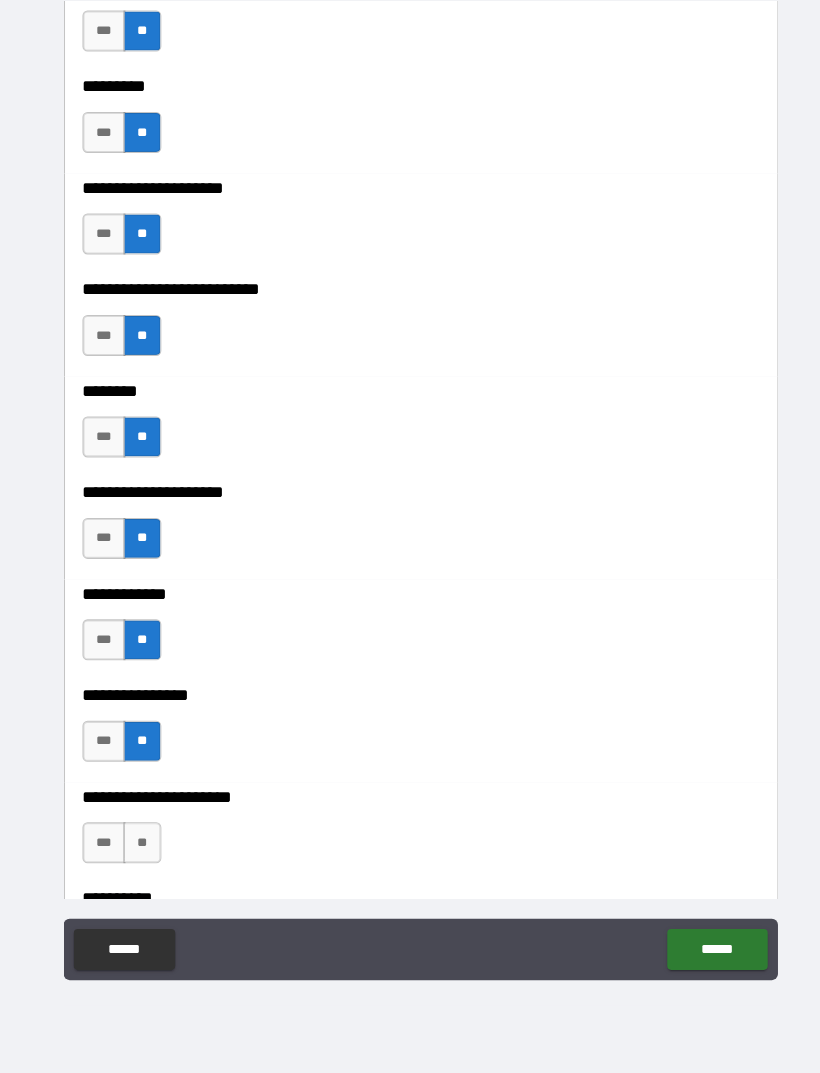 click on "**********" at bounding box center [410, 802] 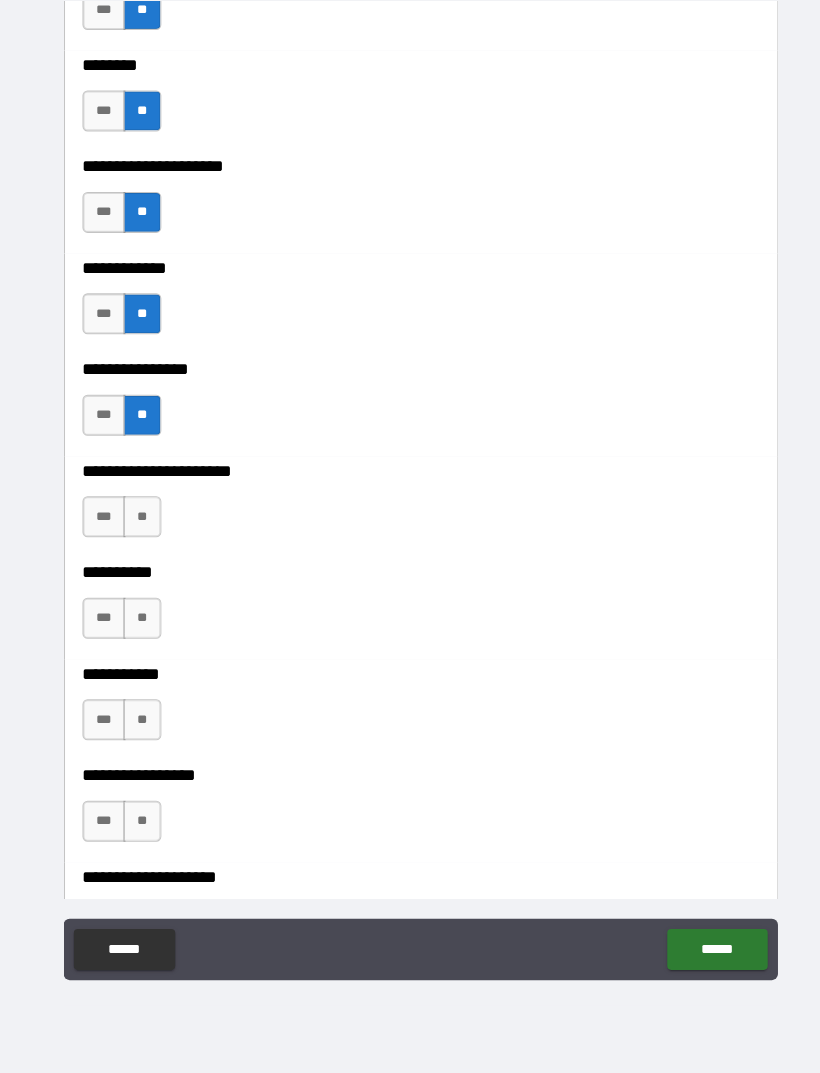 scroll, scrollTop: 4698, scrollLeft: 0, axis: vertical 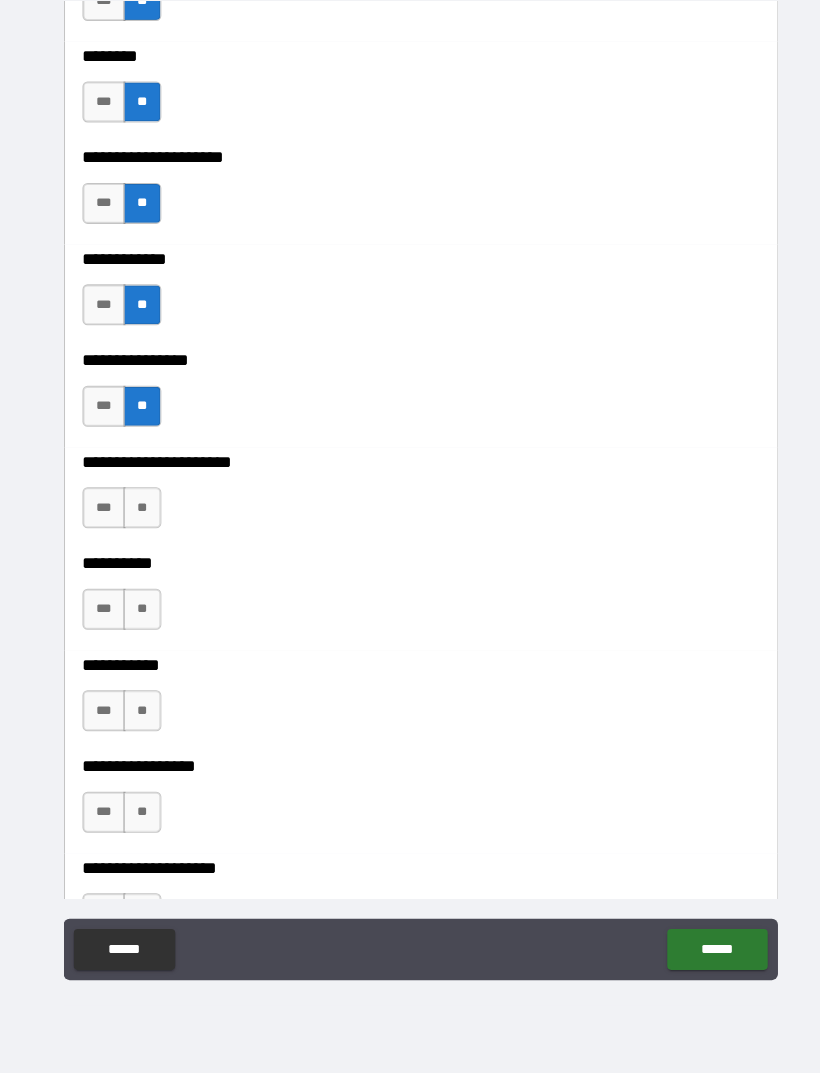 click on "***" at bounding box center (101, 520) 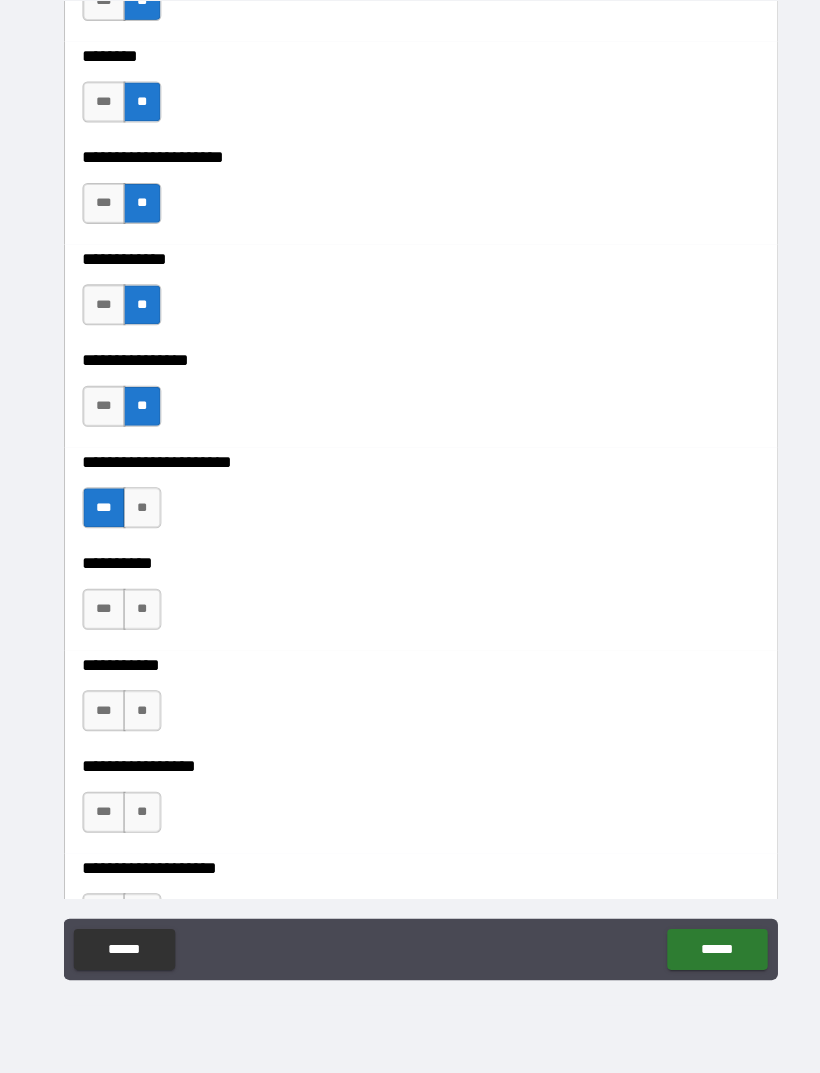 click on "**" at bounding box center (138, 619) 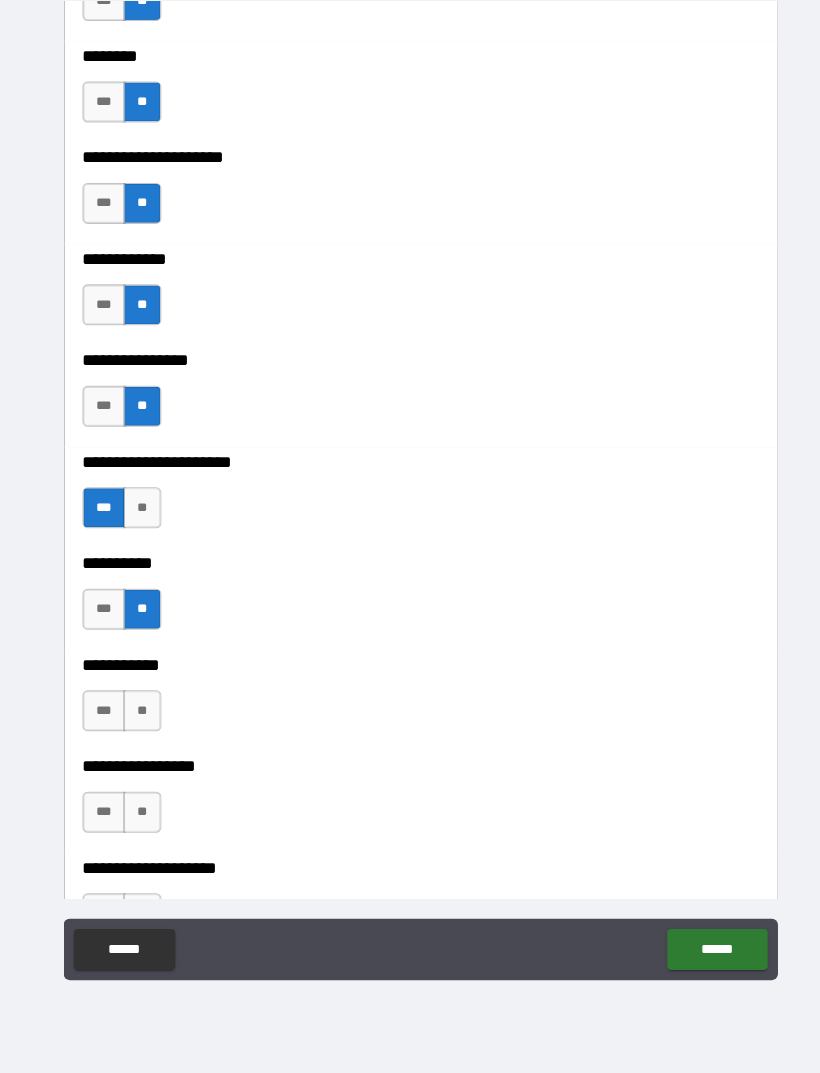 click on "**" at bounding box center [138, 718] 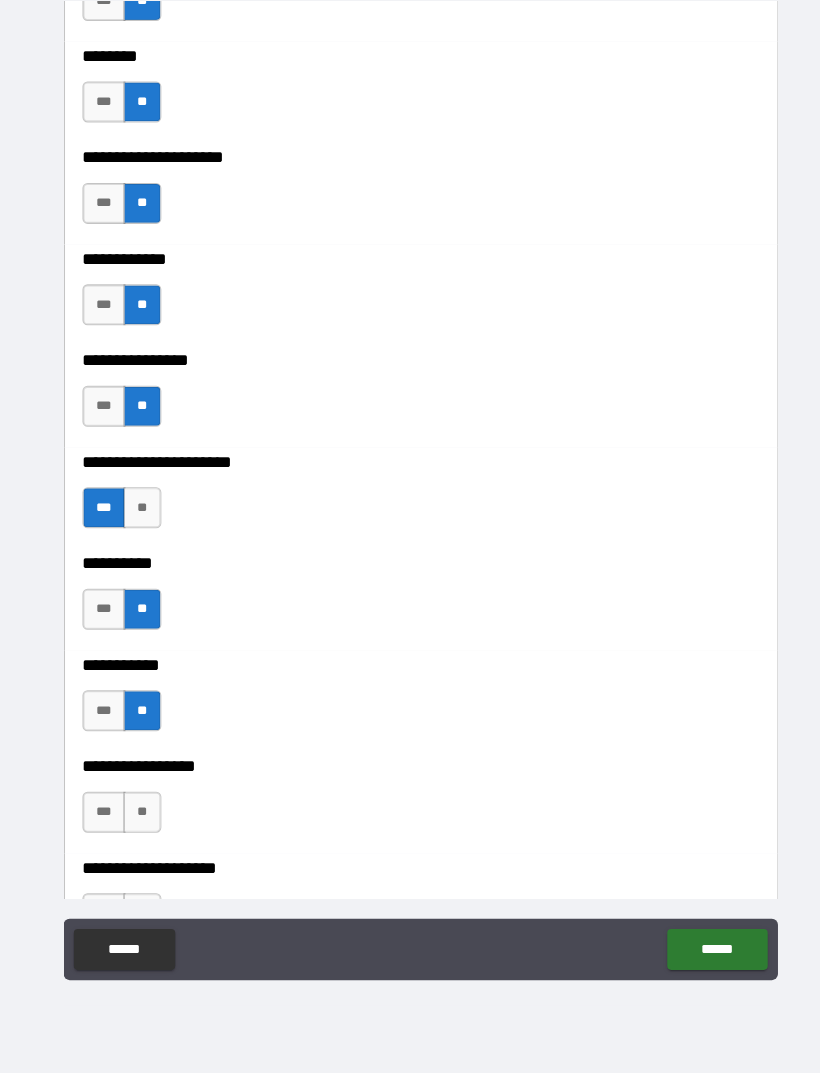 click on "**" at bounding box center [138, 520] 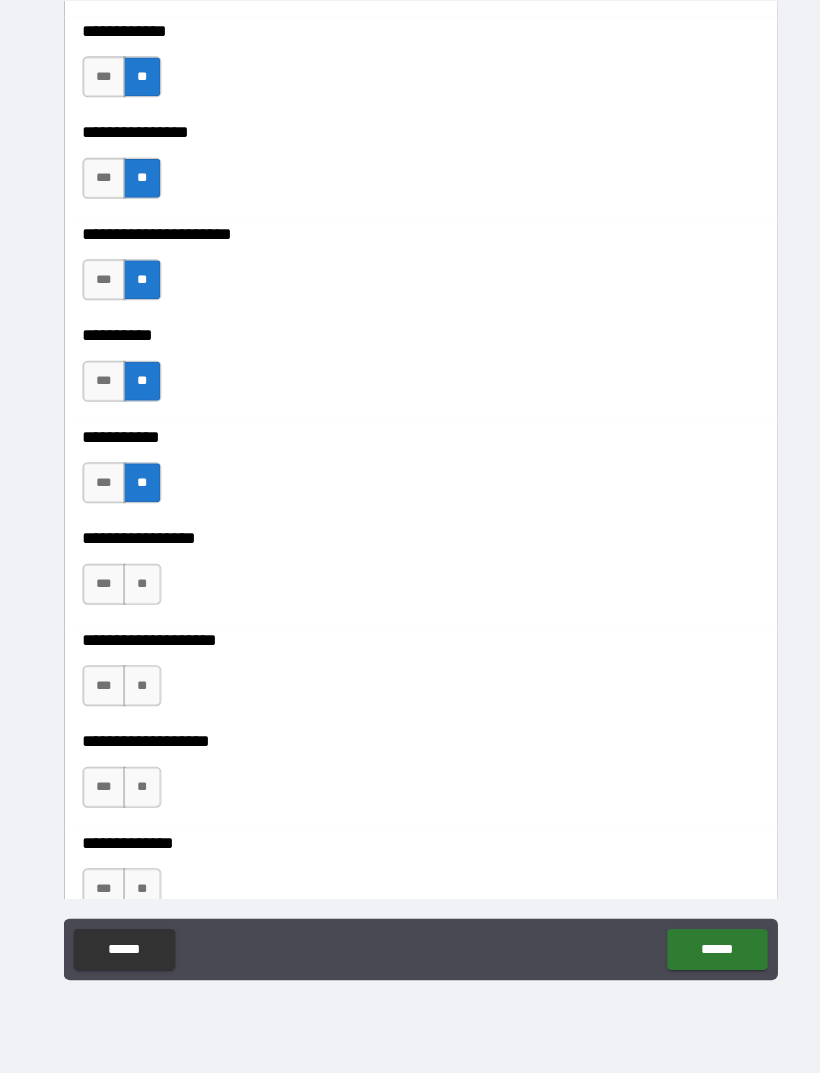 scroll, scrollTop: 4949, scrollLeft: 0, axis: vertical 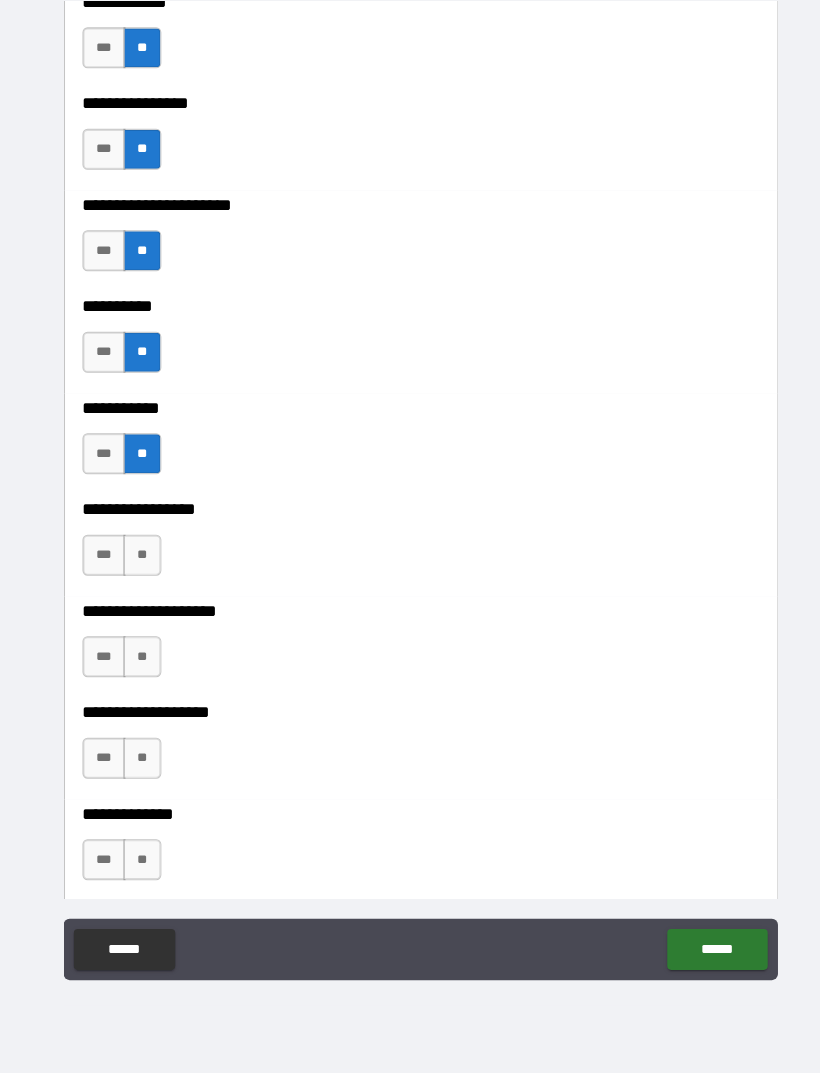 click on "**" at bounding box center [138, 566] 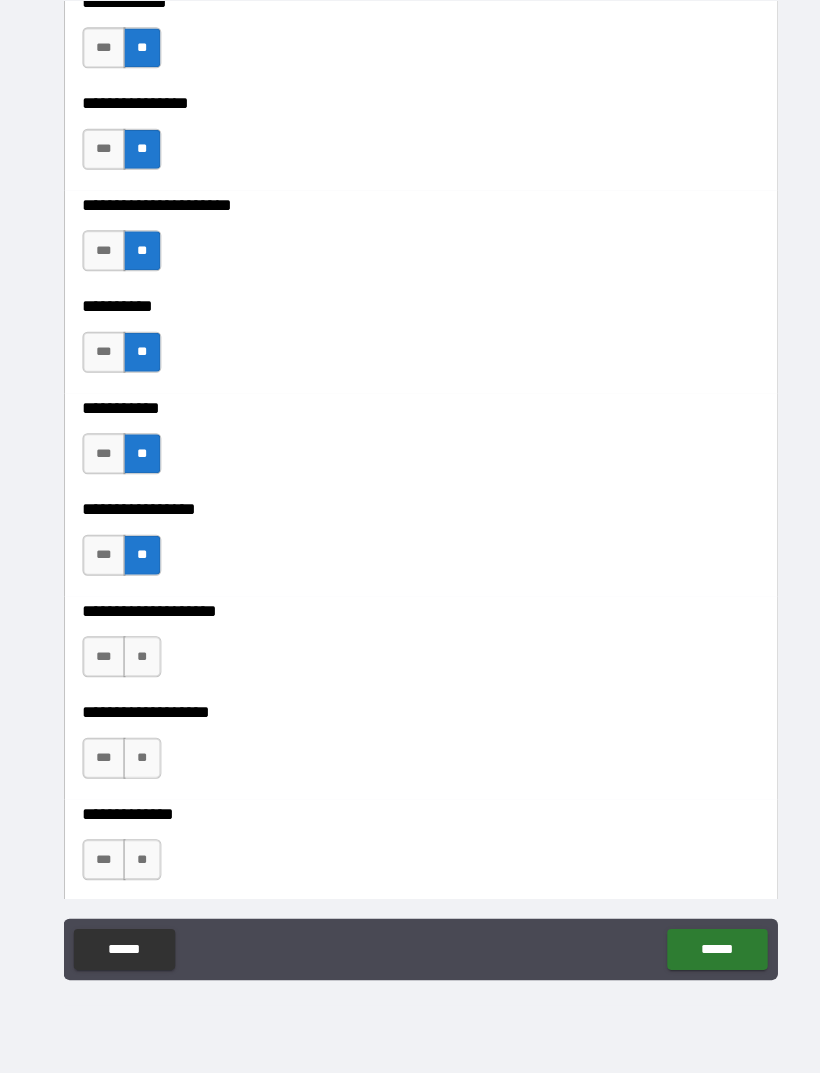 click on "**" at bounding box center [138, 665] 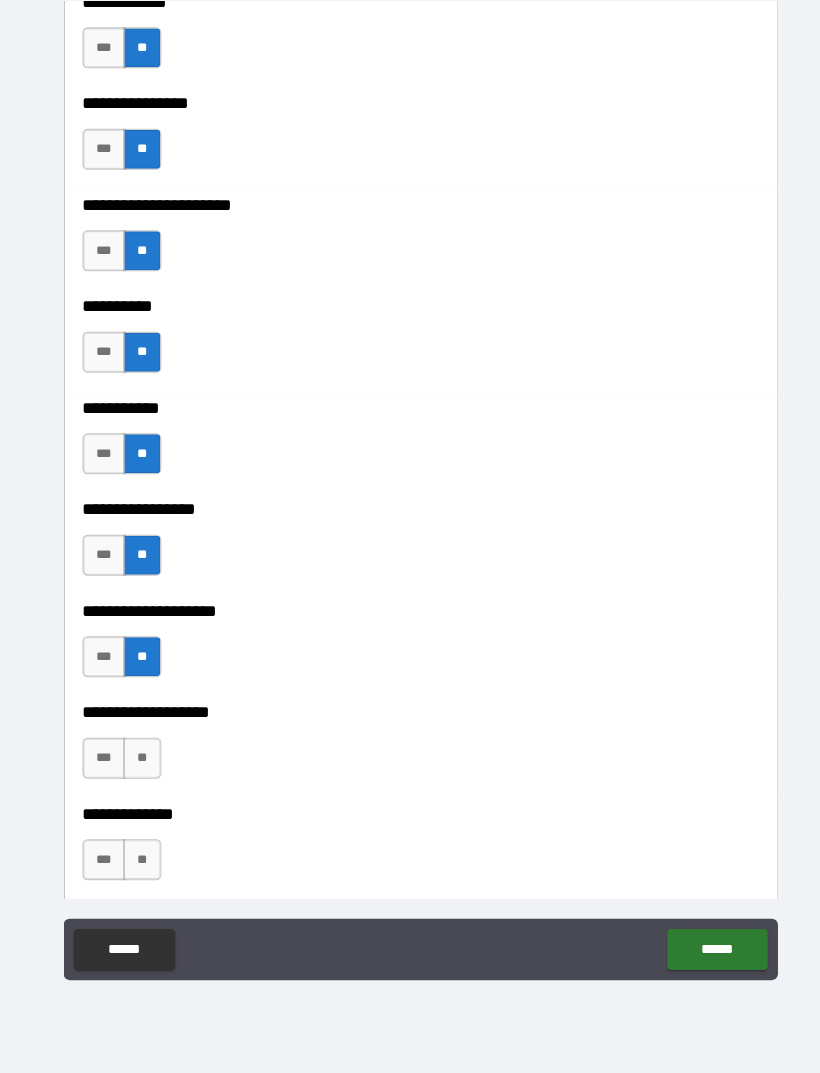 click on "**" at bounding box center (138, 764) 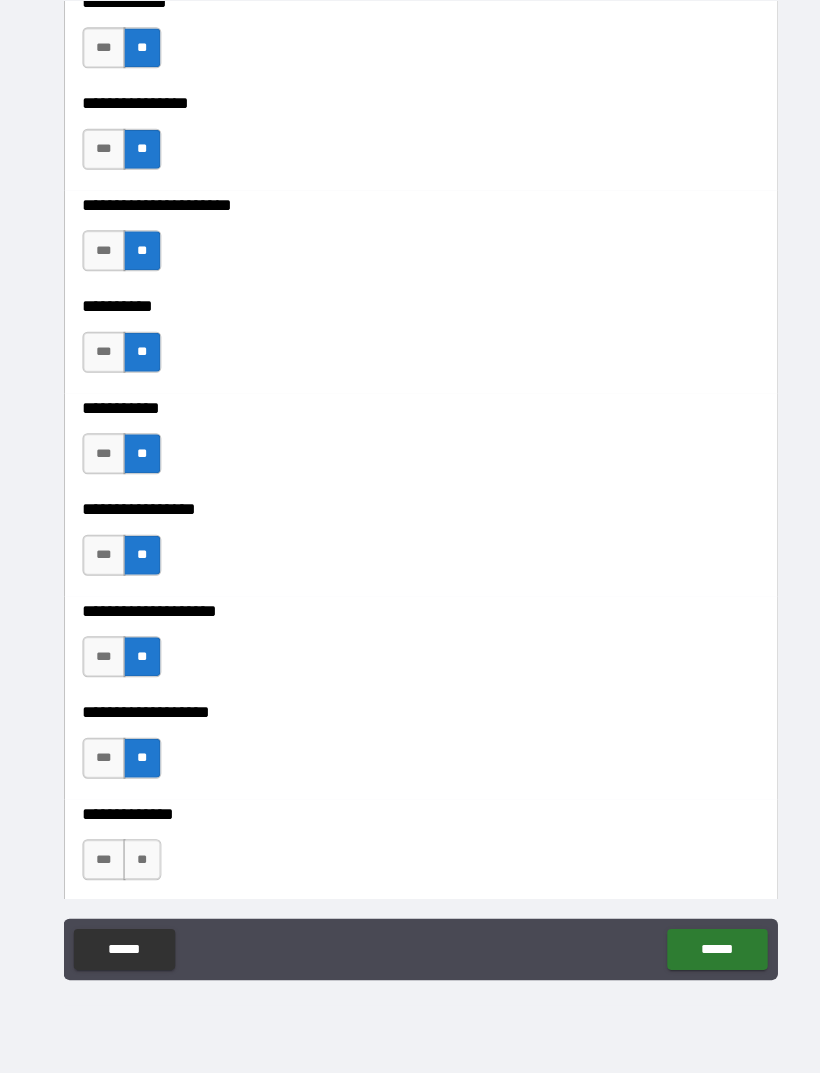 click on "**" at bounding box center (138, 863) 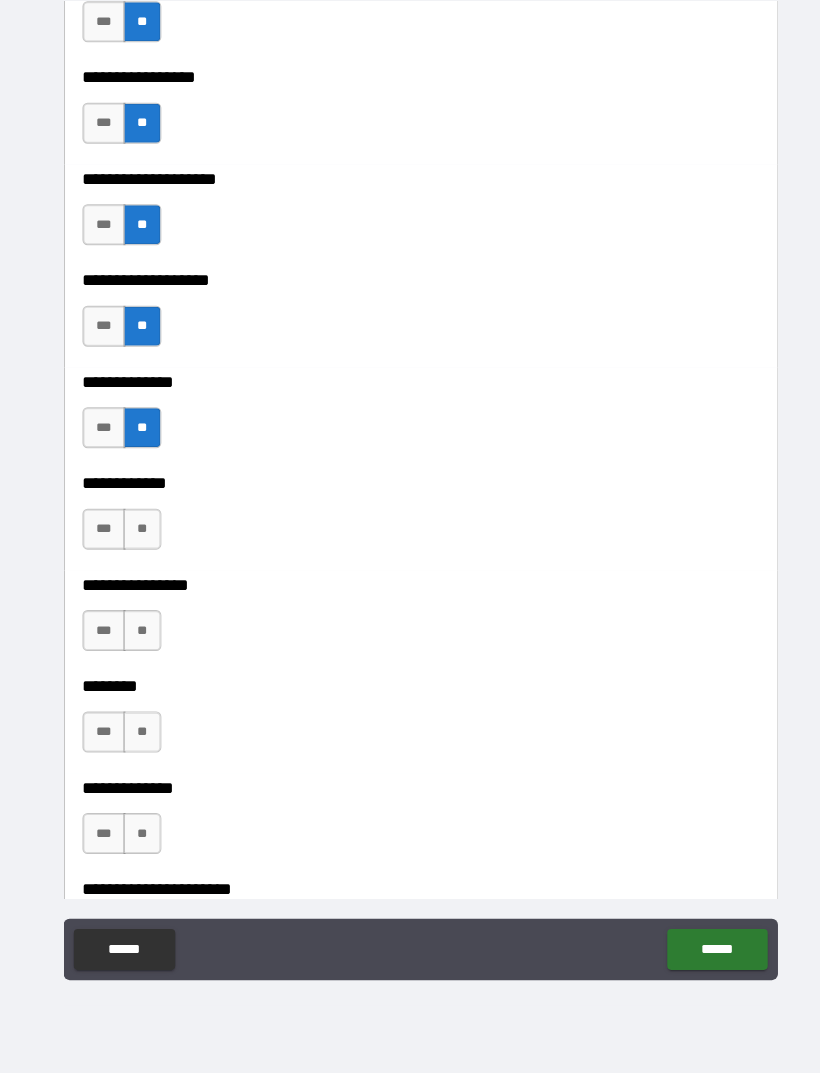 scroll, scrollTop: 5371, scrollLeft: 0, axis: vertical 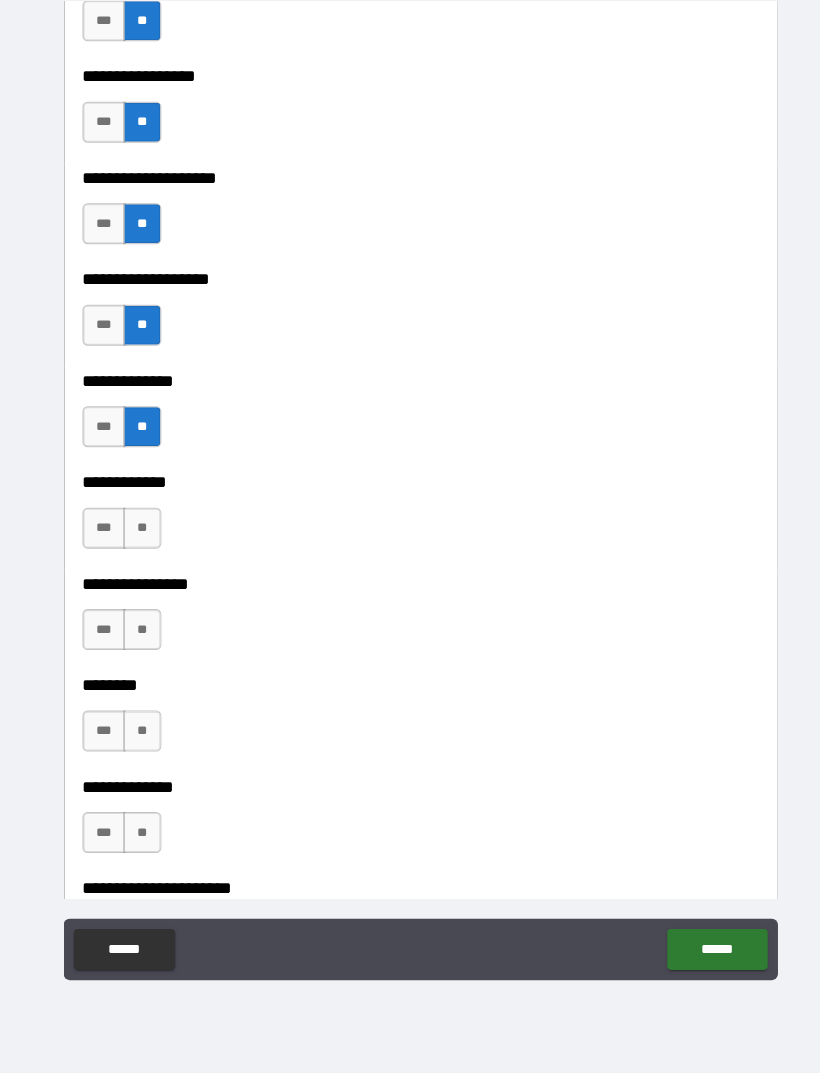 click on "**" at bounding box center [138, 540] 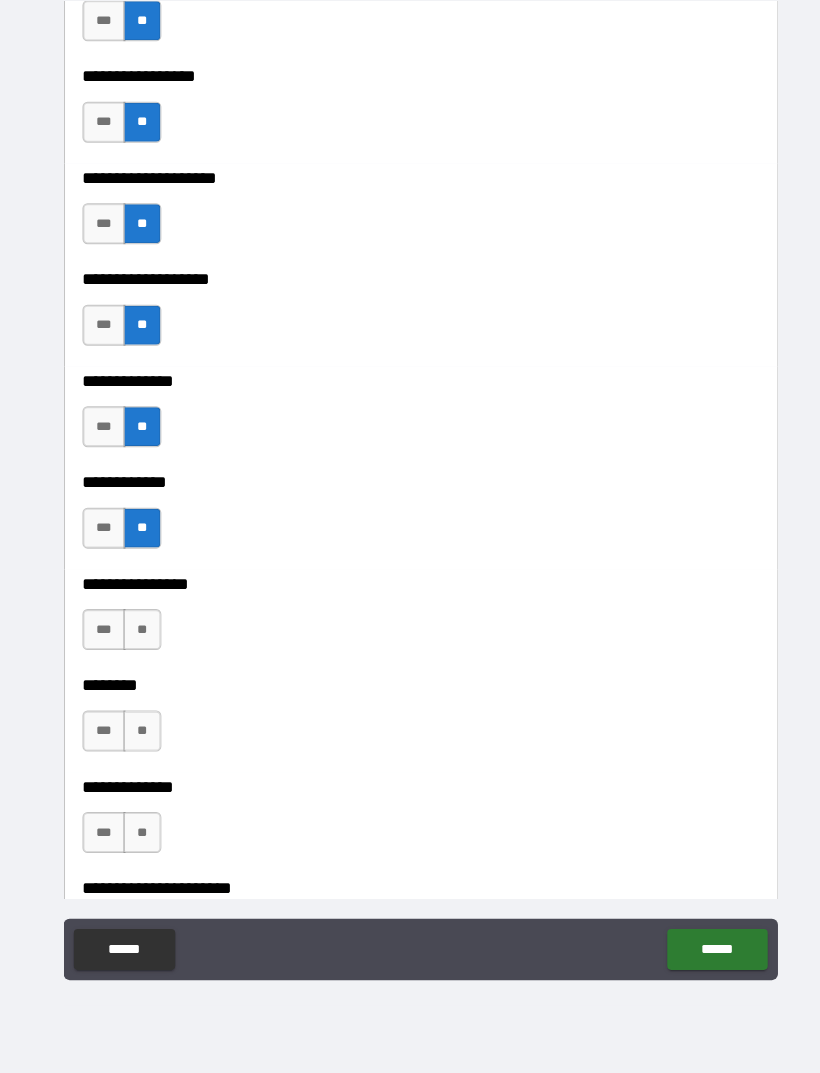 click on "**" at bounding box center (138, 639) 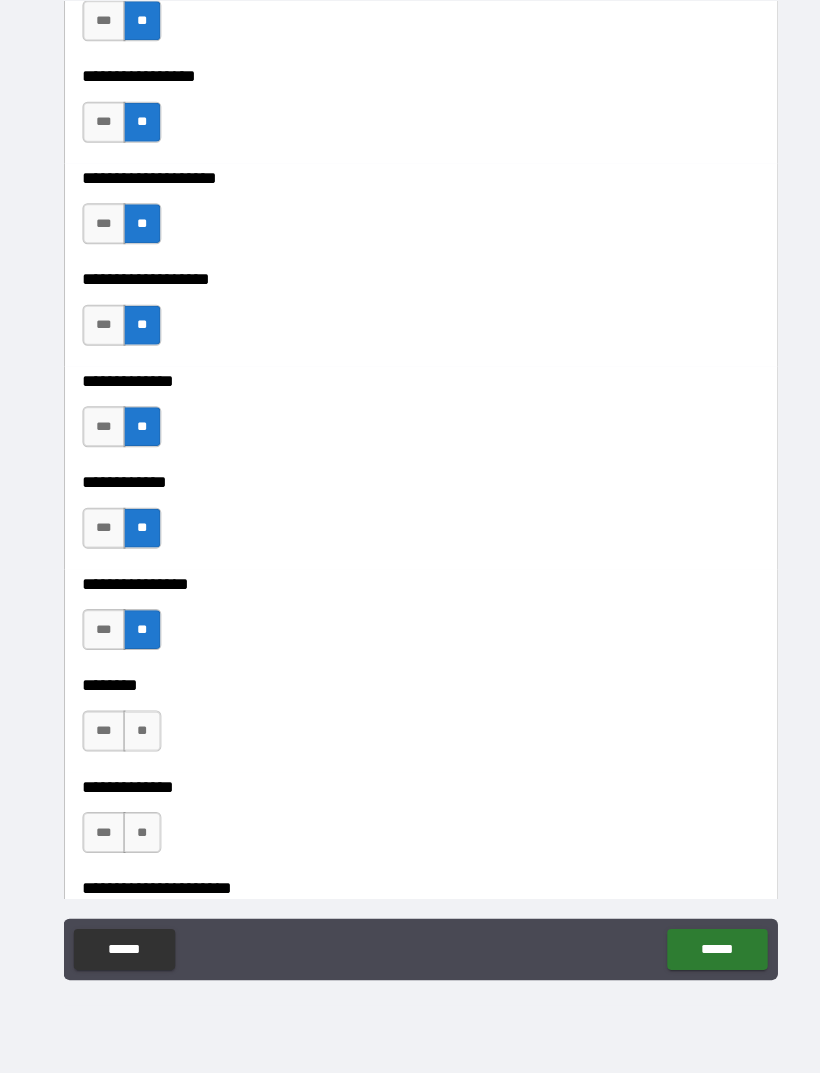 click on "**" at bounding box center [138, 738] 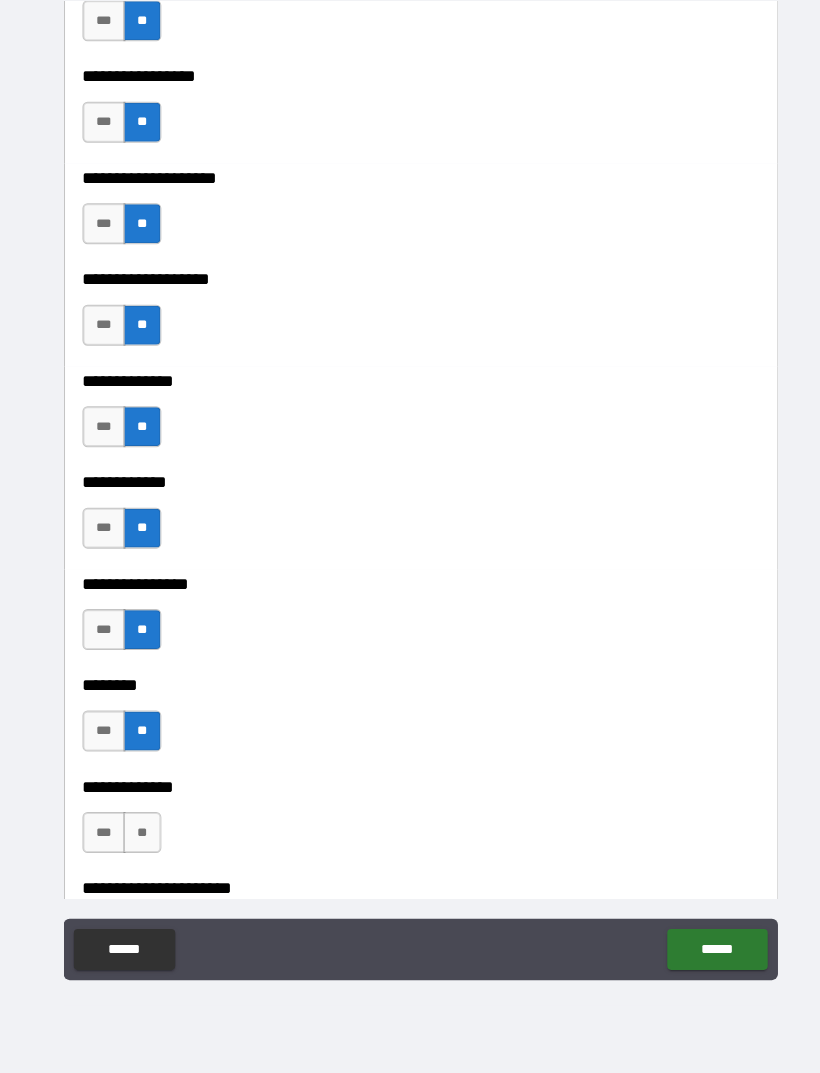 click on "**" at bounding box center [138, 837] 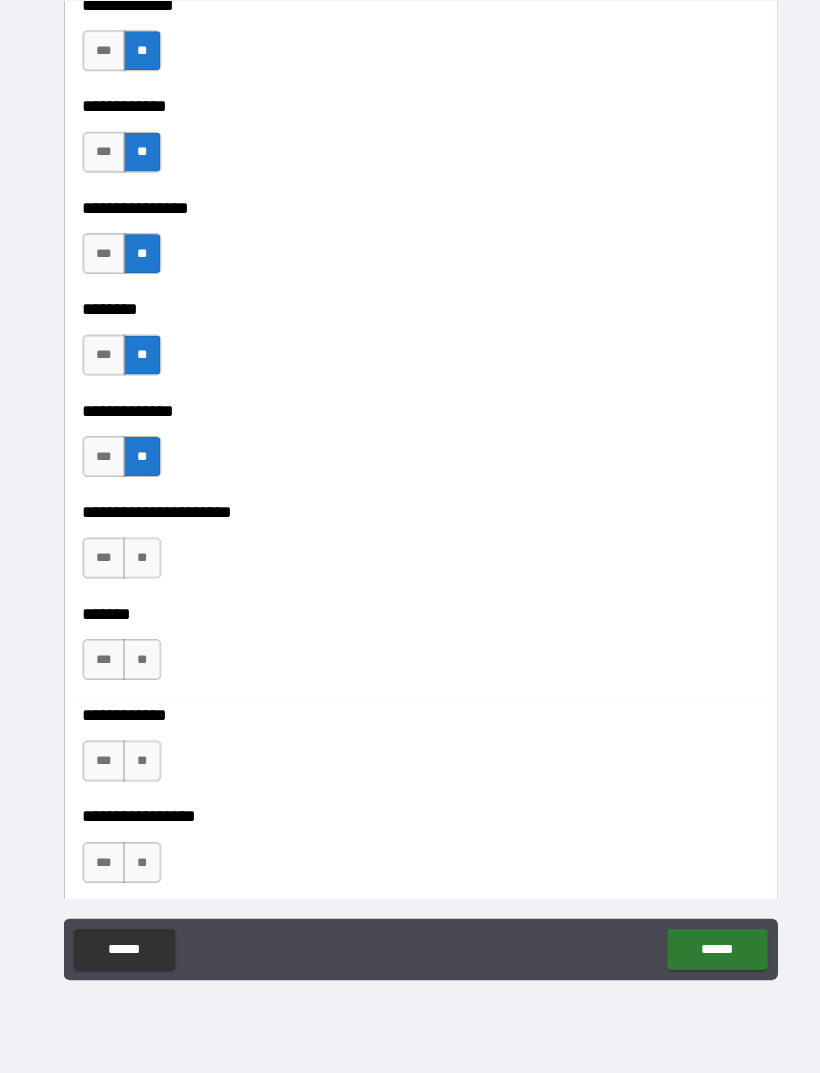scroll, scrollTop: 5737, scrollLeft: 0, axis: vertical 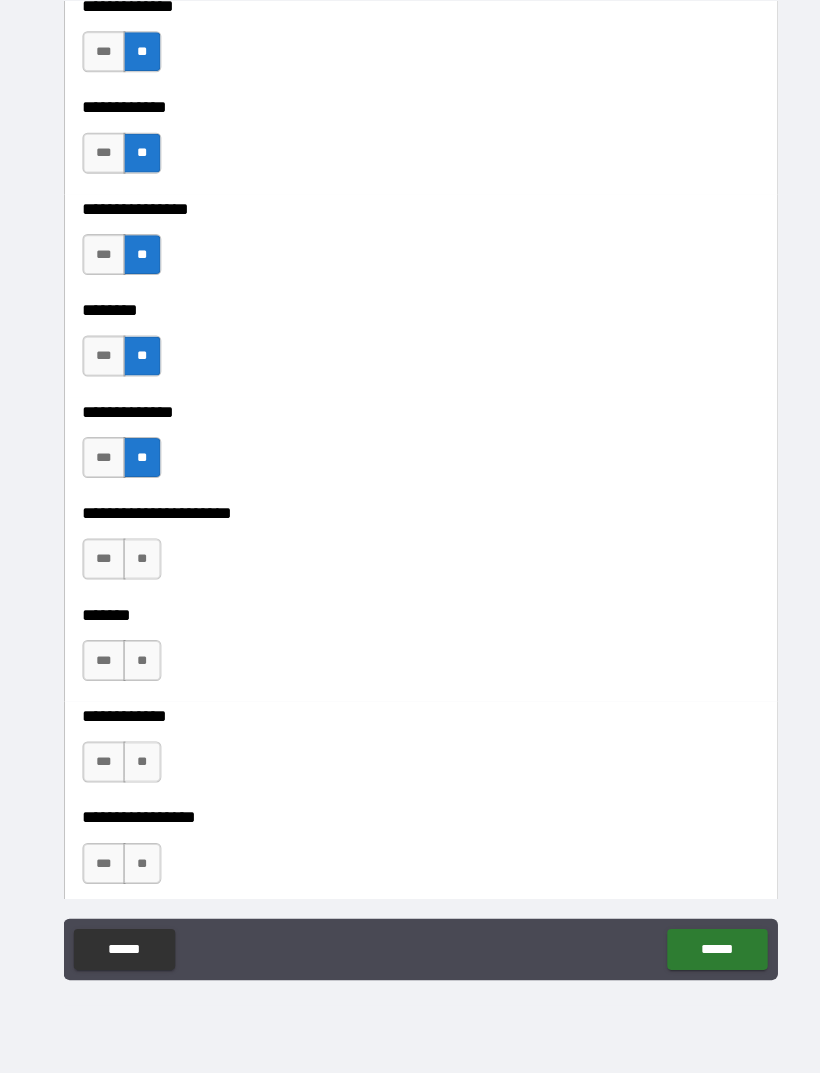 click on "**" at bounding box center (138, 570) 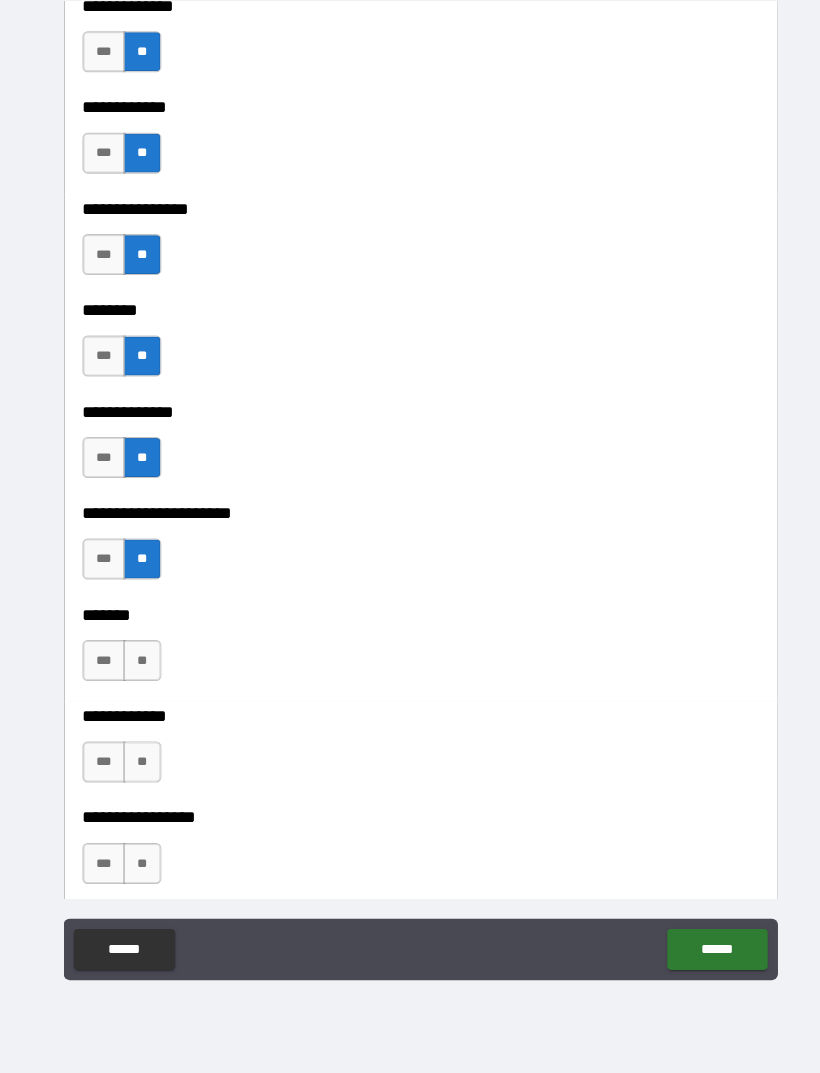 click on "**" at bounding box center (138, 669) 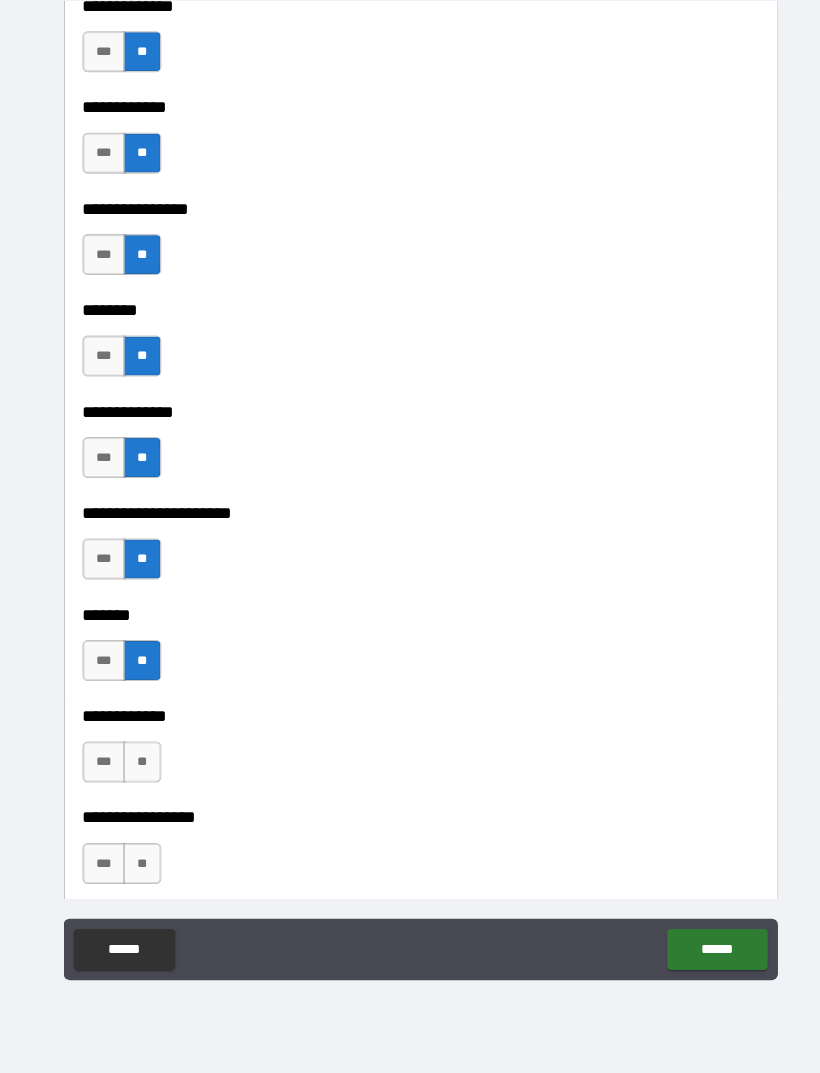 click on "**" at bounding box center [138, 768] 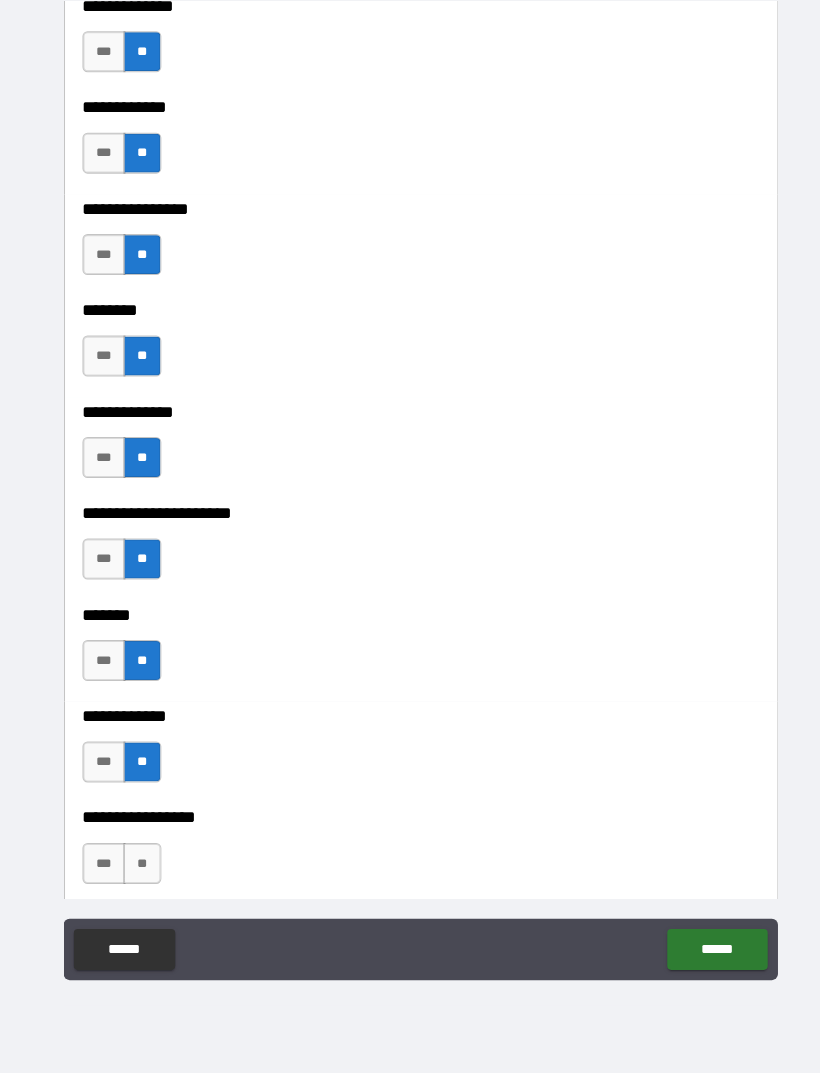 click on "**" at bounding box center [138, 867] 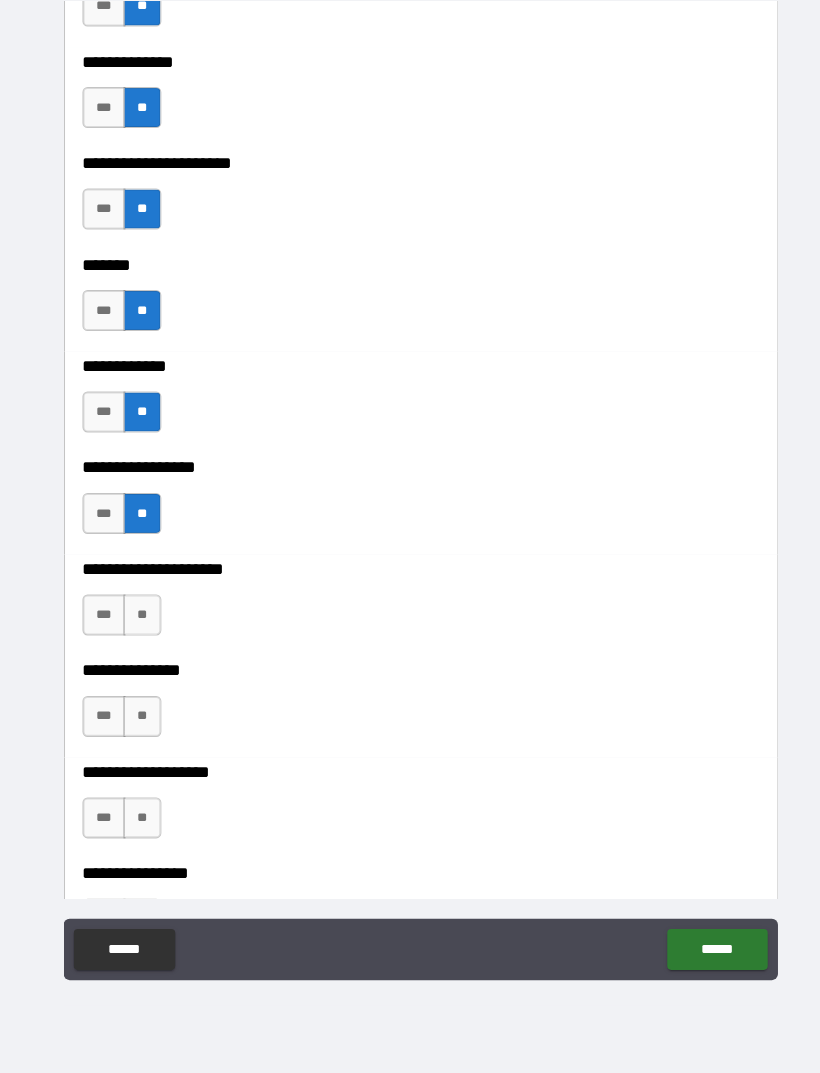 scroll, scrollTop: 6104, scrollLeft: 0, axis: vertical 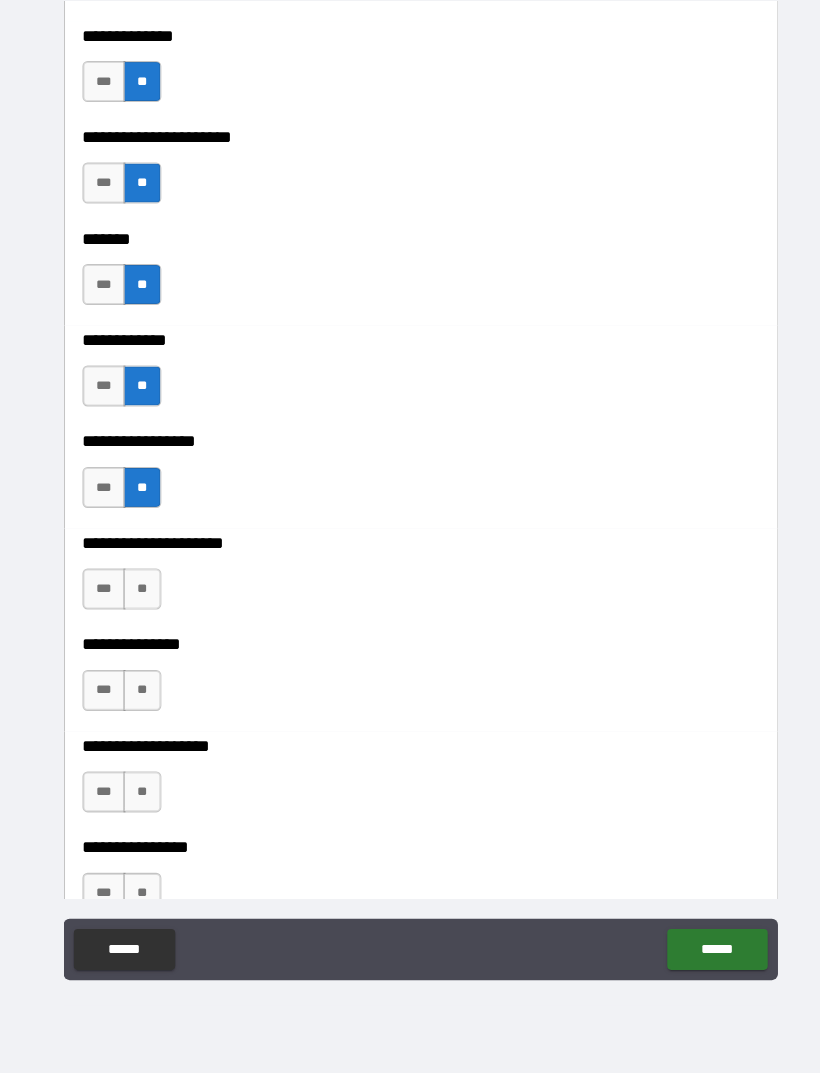 click on "**" at bounding box center [138, 599] 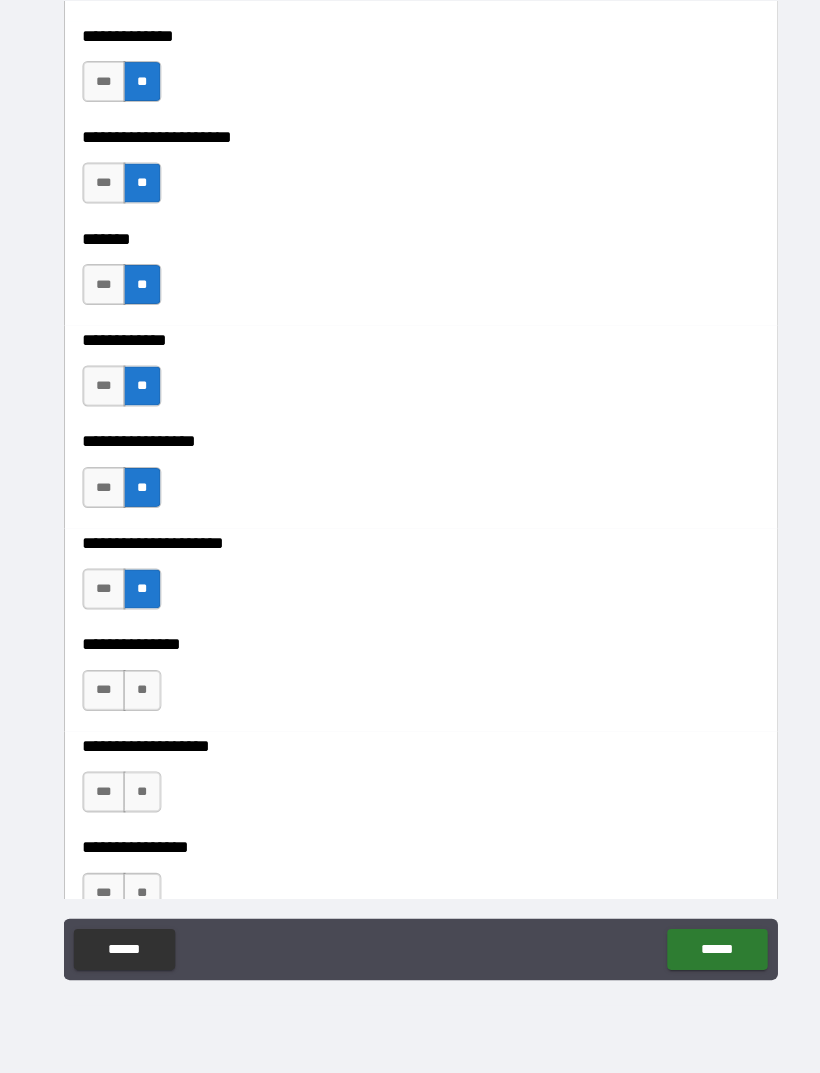 click on "**" at bounding box center [138, 698] 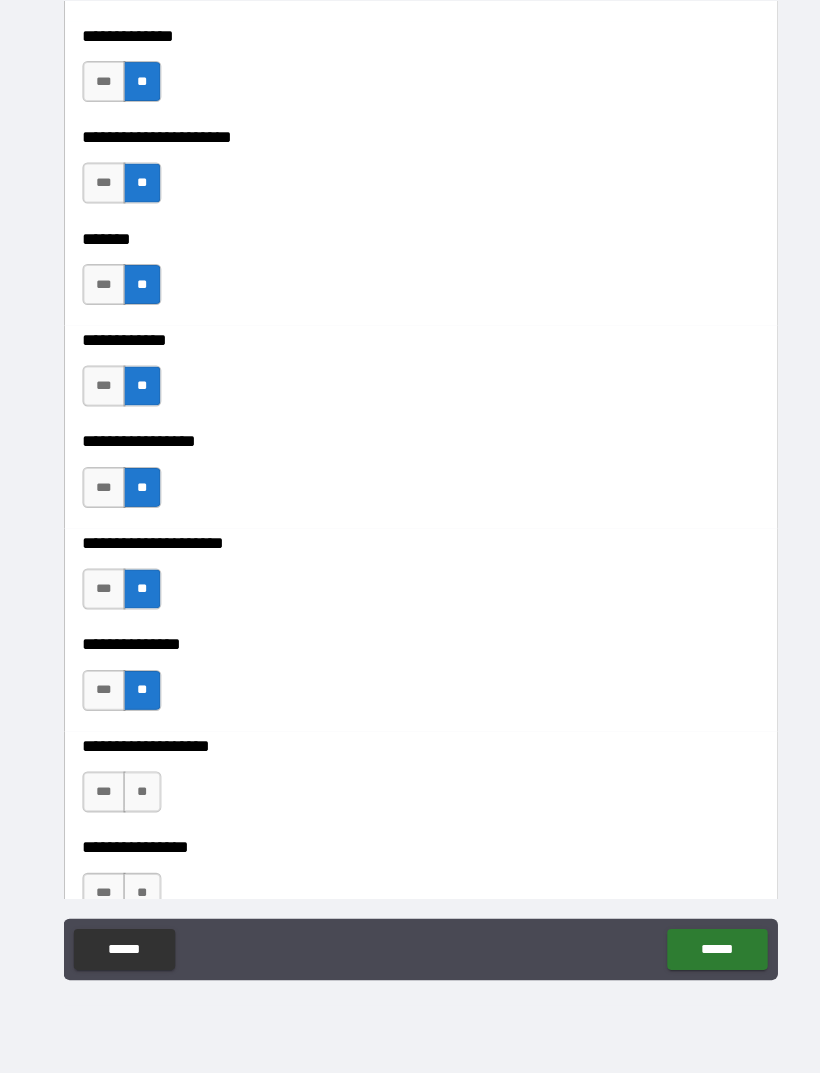 click on "**" at bounding box center (138, 797) 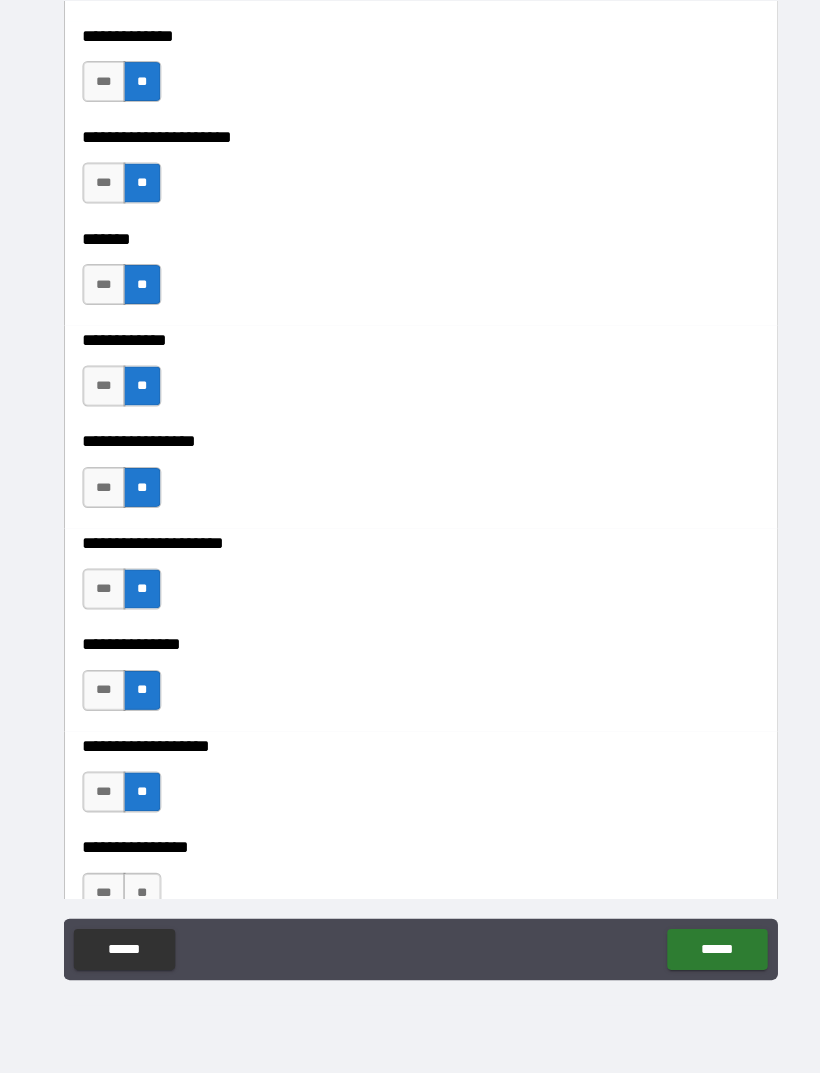 click on "**********" at bounding box center (410, 837) 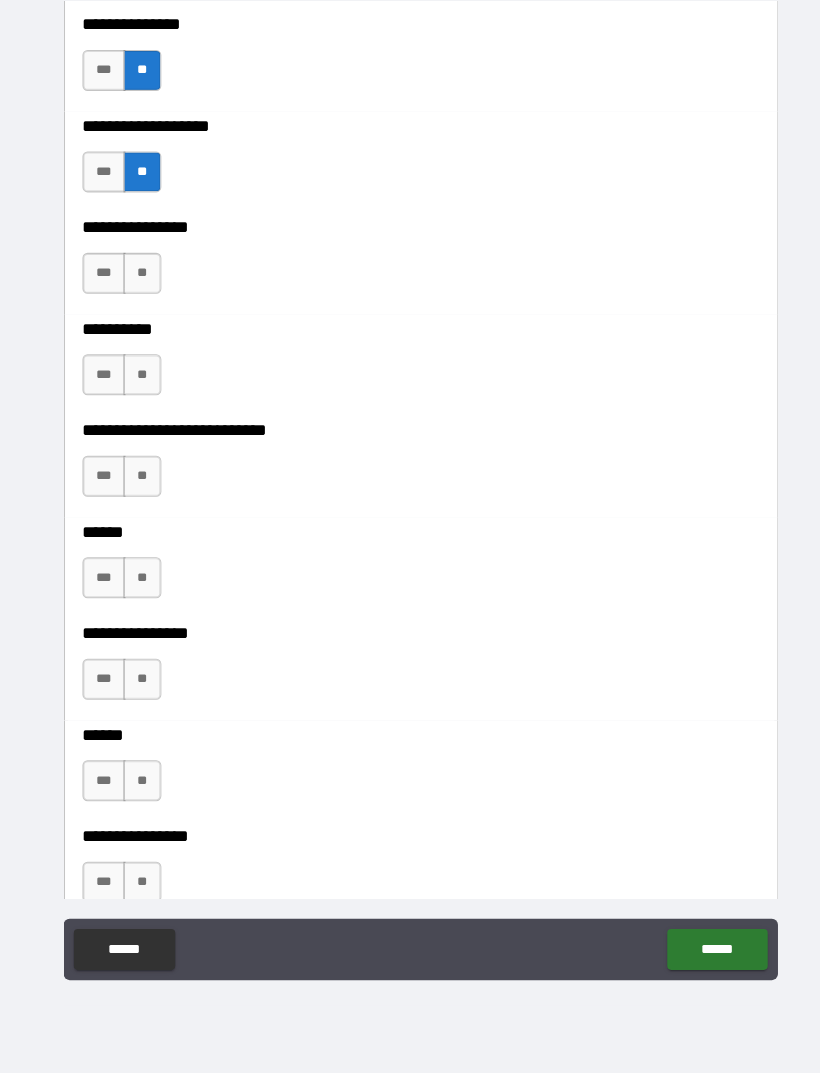 scroll, scrollTop: 6678, scrollLeft: 0, axis: vertical 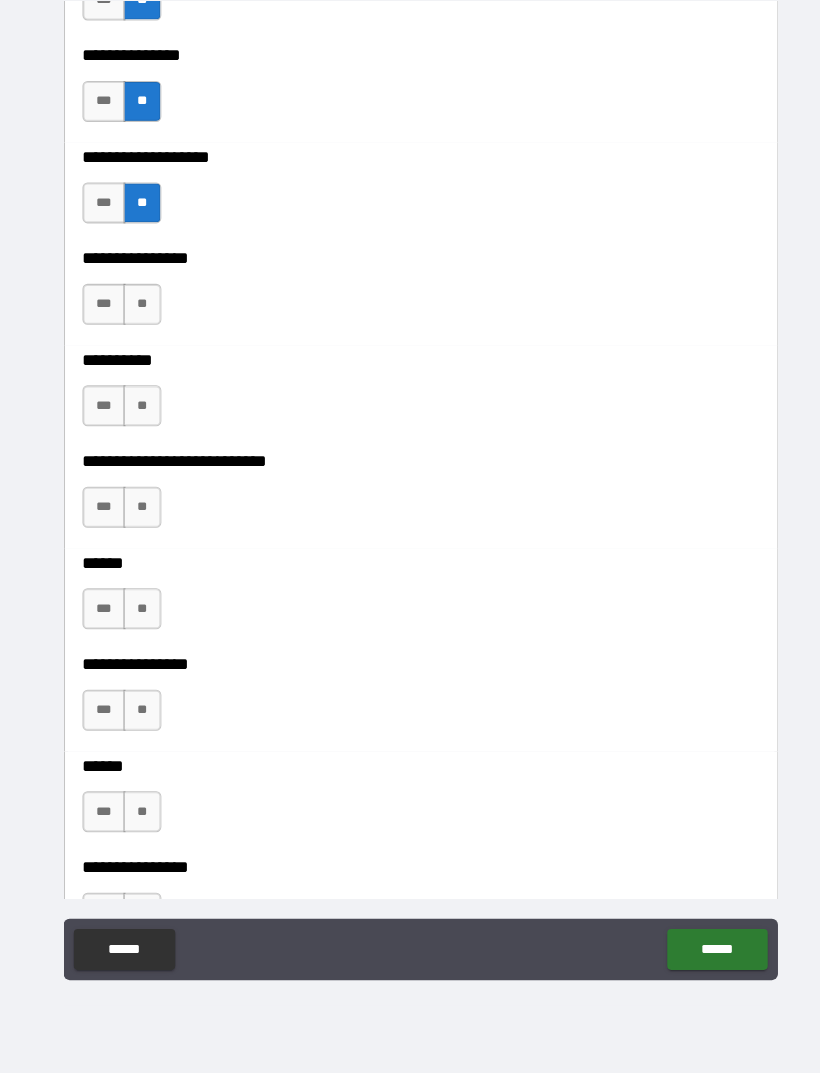 click on "**" at bounding box center [138, 322] 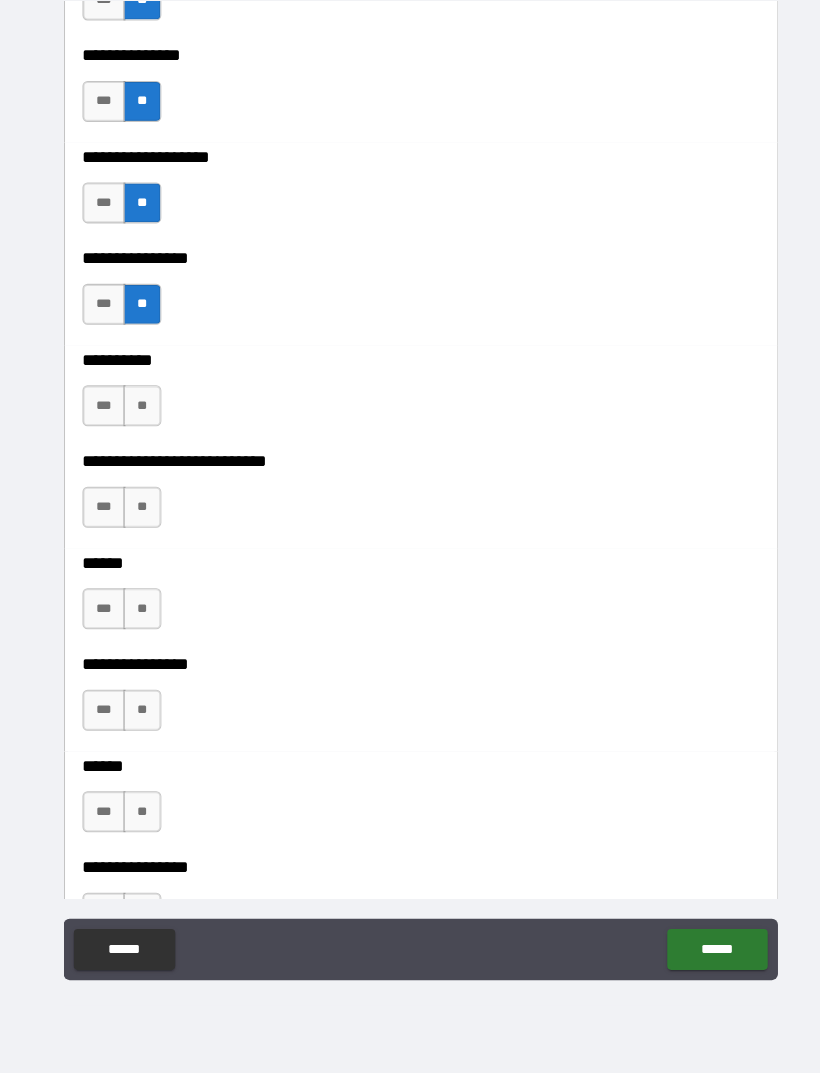 click on "**" at bounding box center [138, 421] 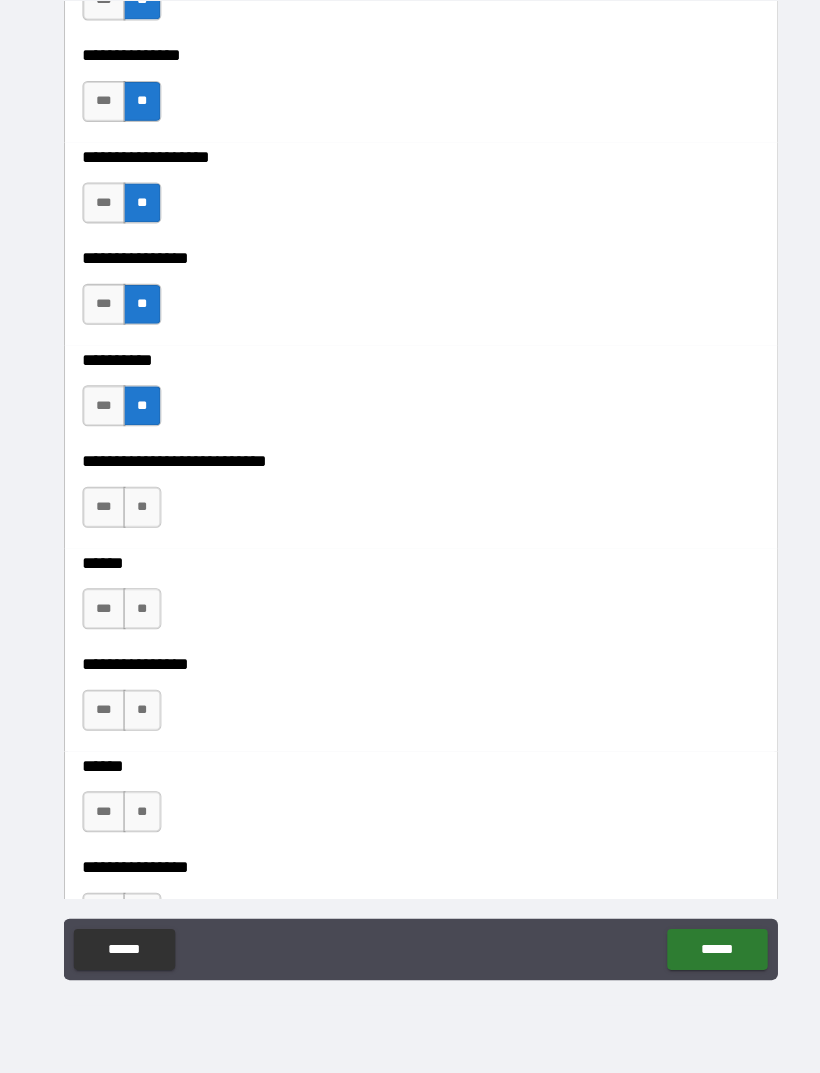 click on "**" at bounding box center (138, 520) 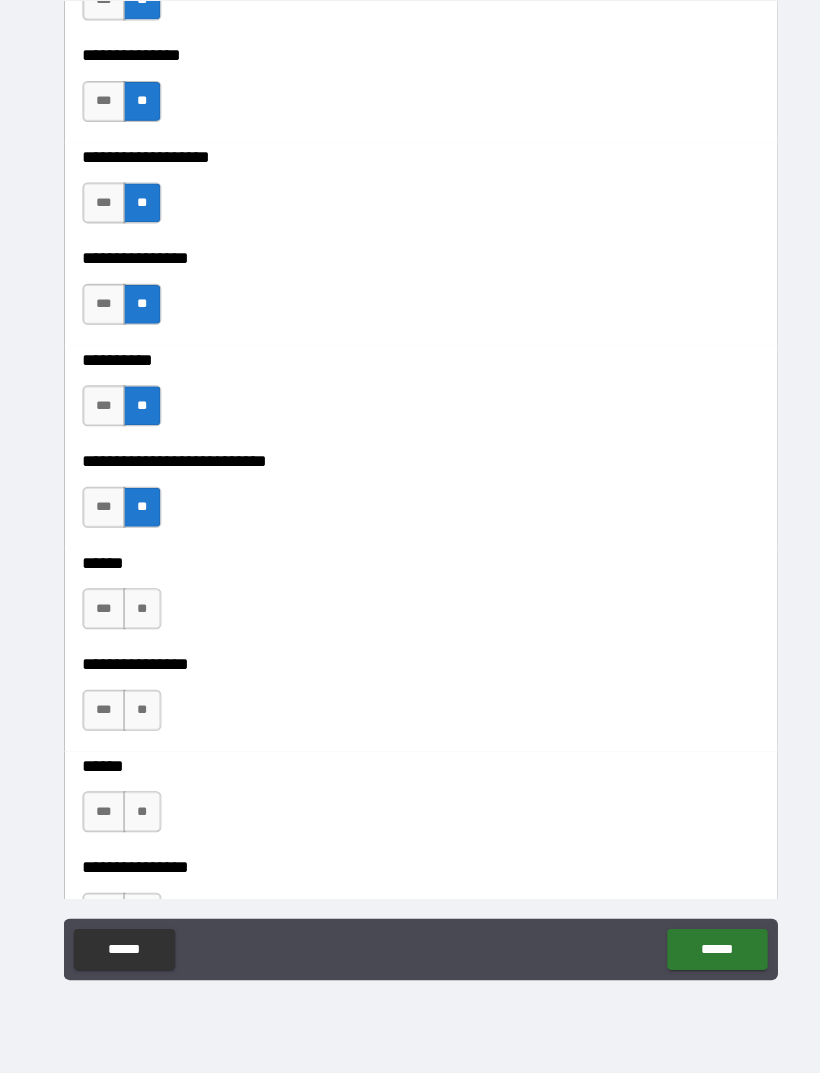 click on "**" at bounding box center (138, 619) 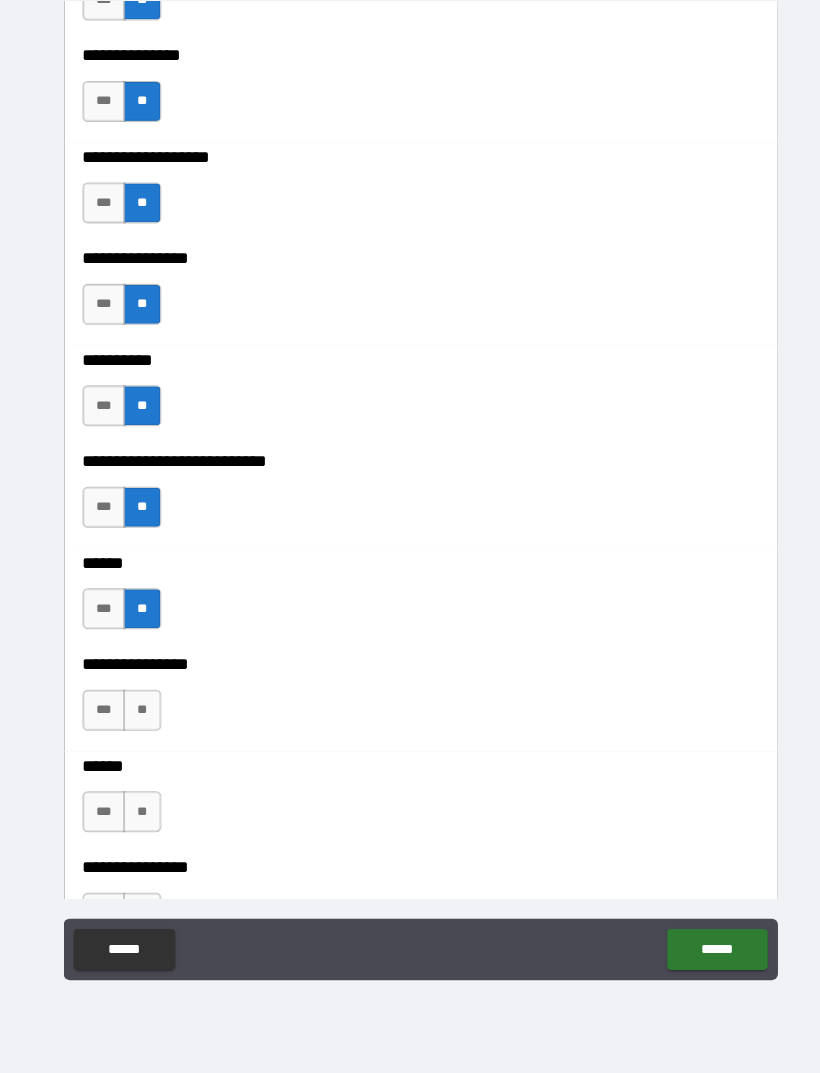 click on "**" at bounding box center [138, 718] 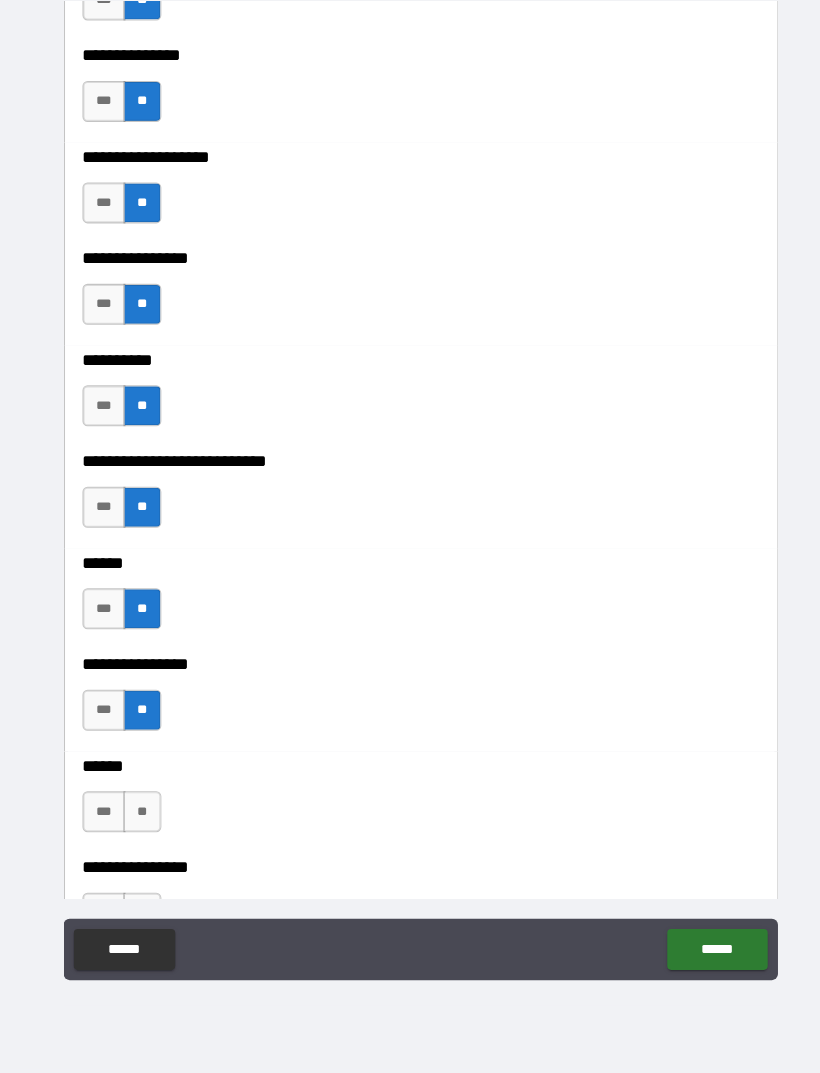 click on "**" at bounding box center [138, 817] 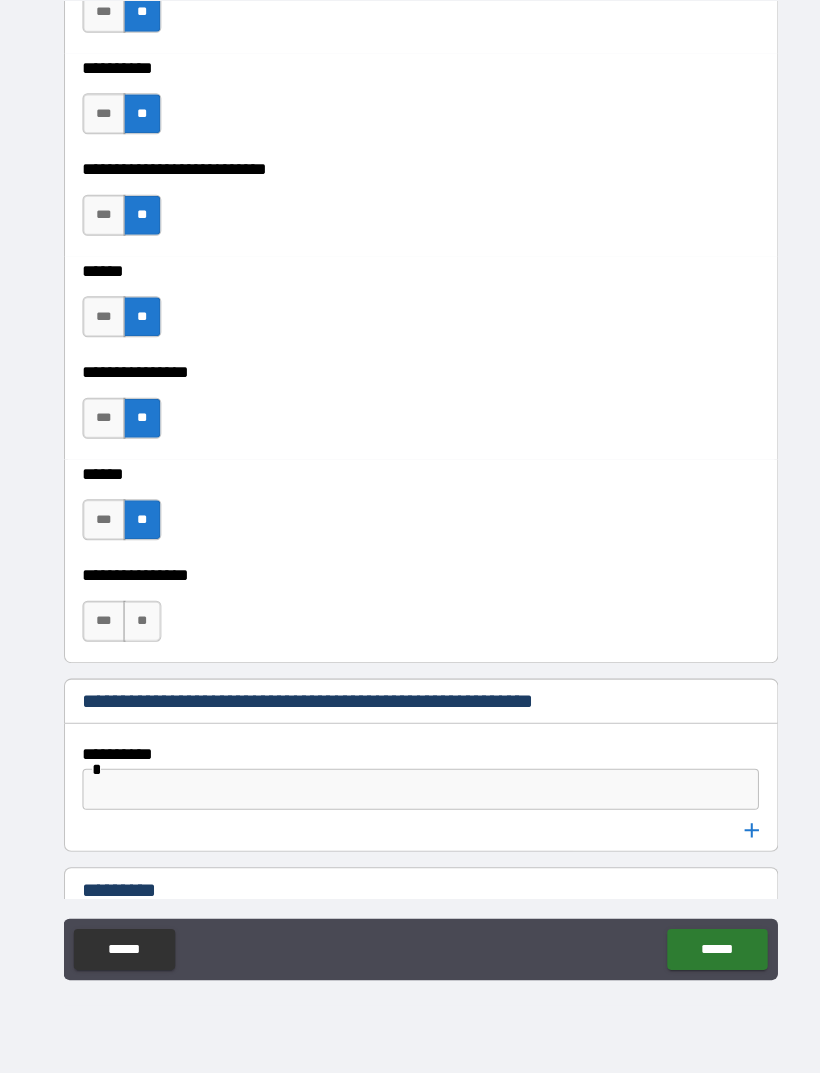 scroll, scrollTop: 7045, scrollLeft: 0, axis: vertical 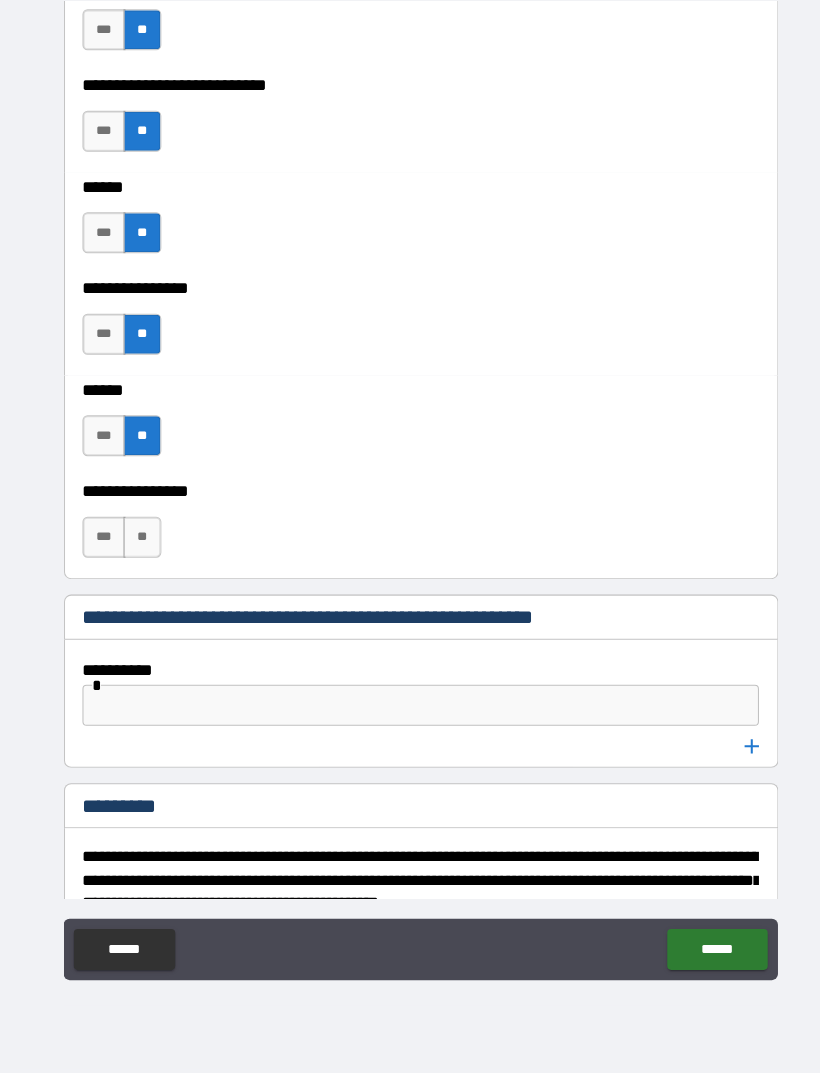 click on "**" at bounding box center (138, 549) 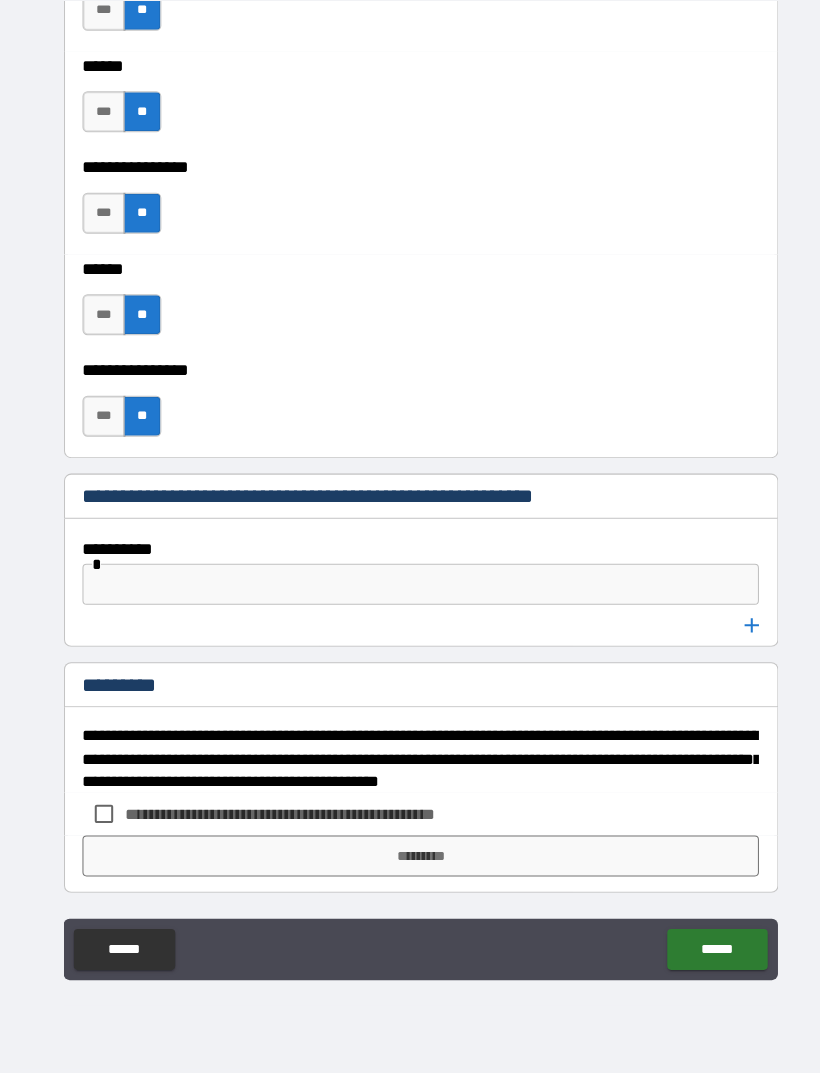 scroll, scrollTop: 7163, scrollLeft: 0, axis: vertical 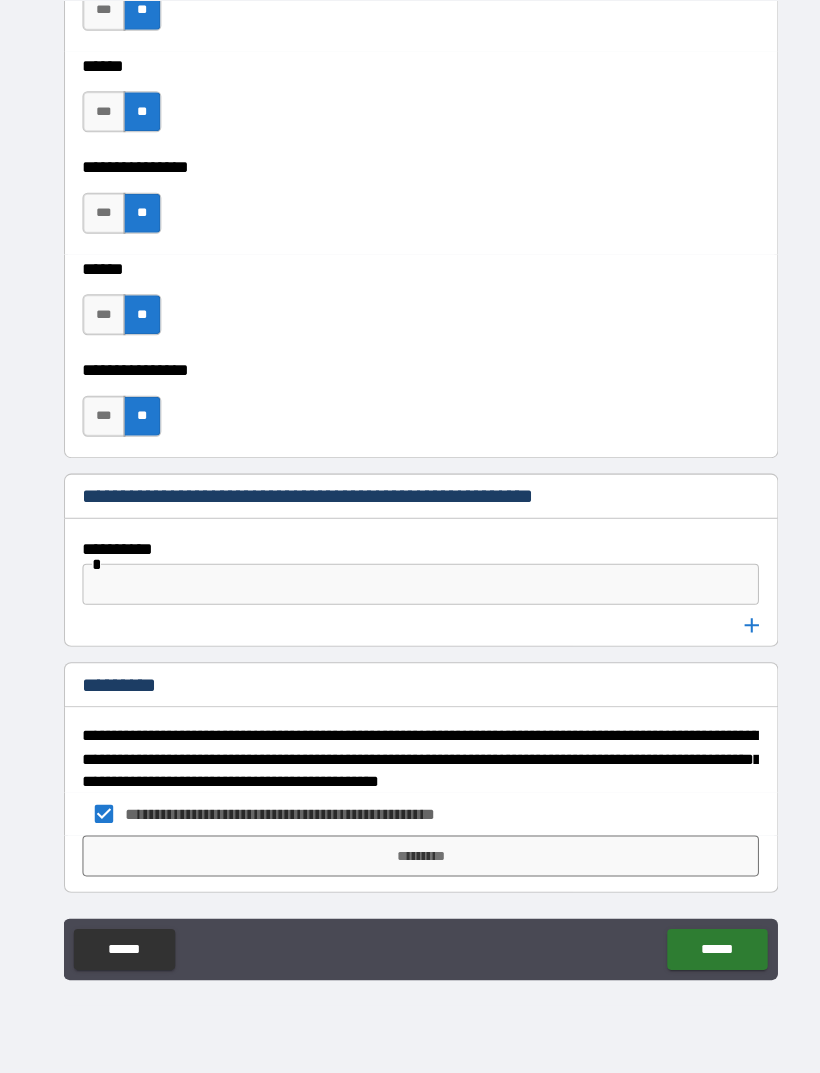 click on "*********" at bounding box center [410, 860] 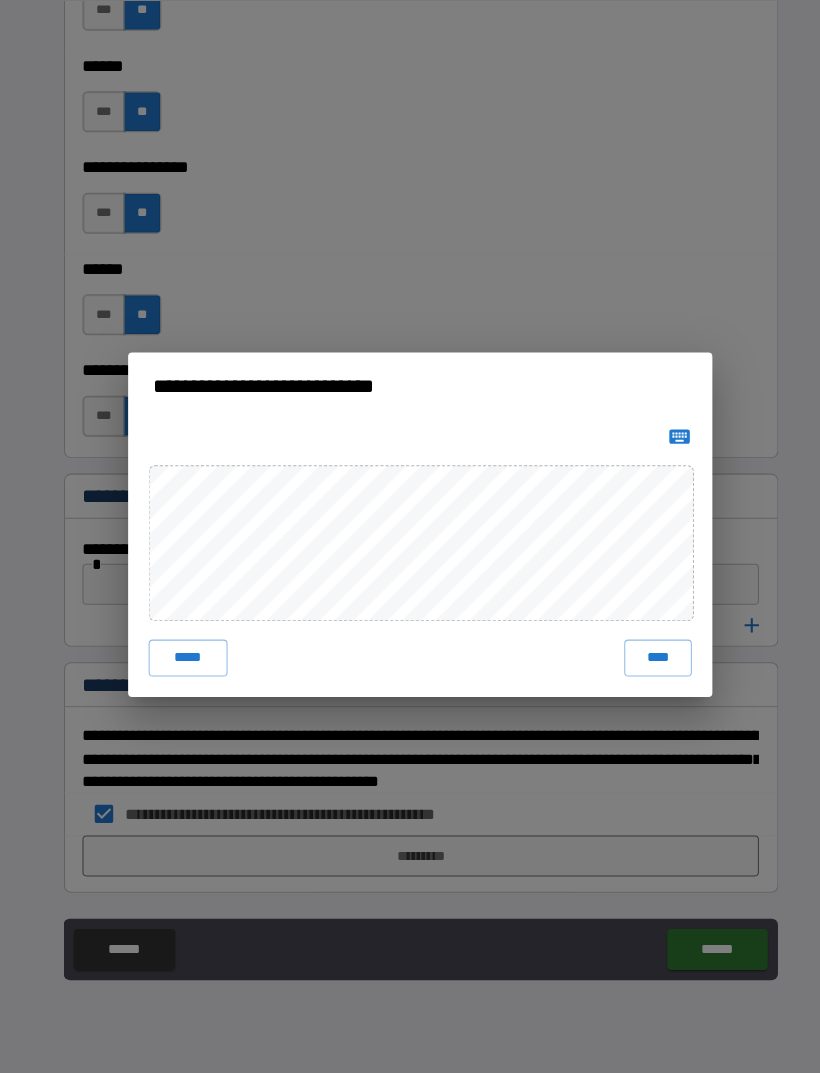 click on "****" at bounding box center [642, 667] 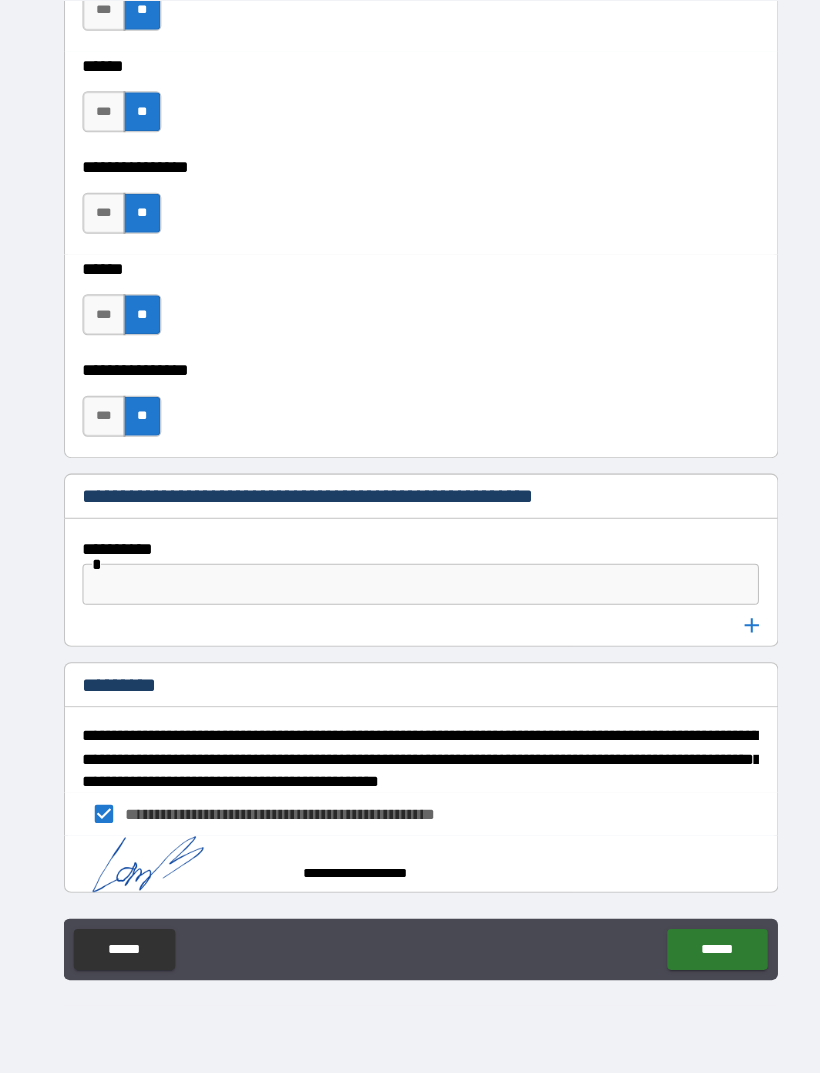 scroll, scrollTop: 7153, scrollLeft: 0, axis: vertical 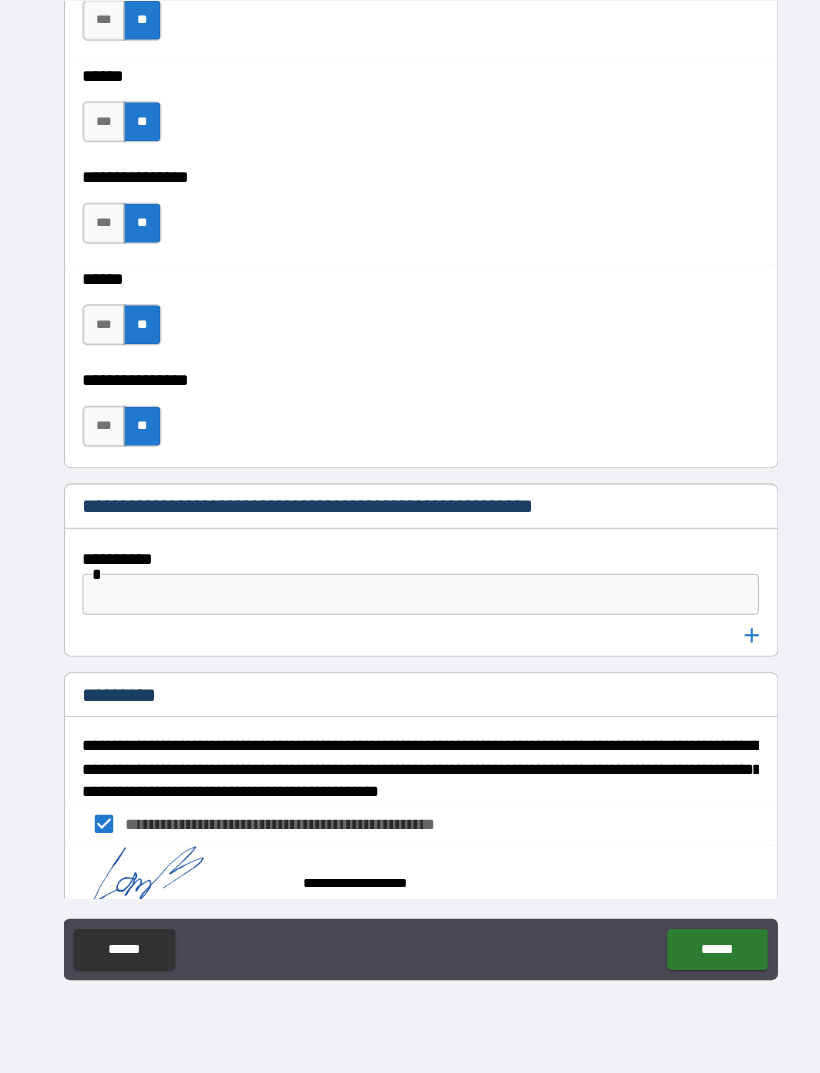 click on "******" at bounding box center [699, 951] 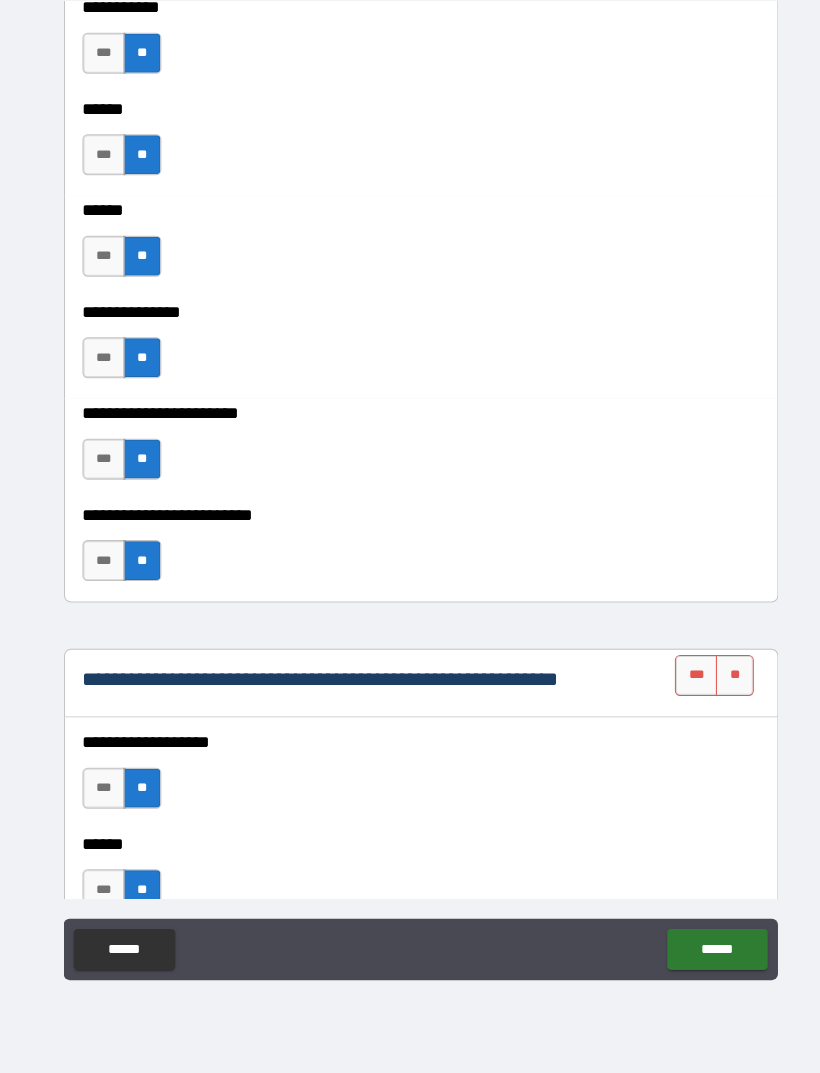scroll, scrollTop: 3028, scrollLeft: 0, axis: vertical 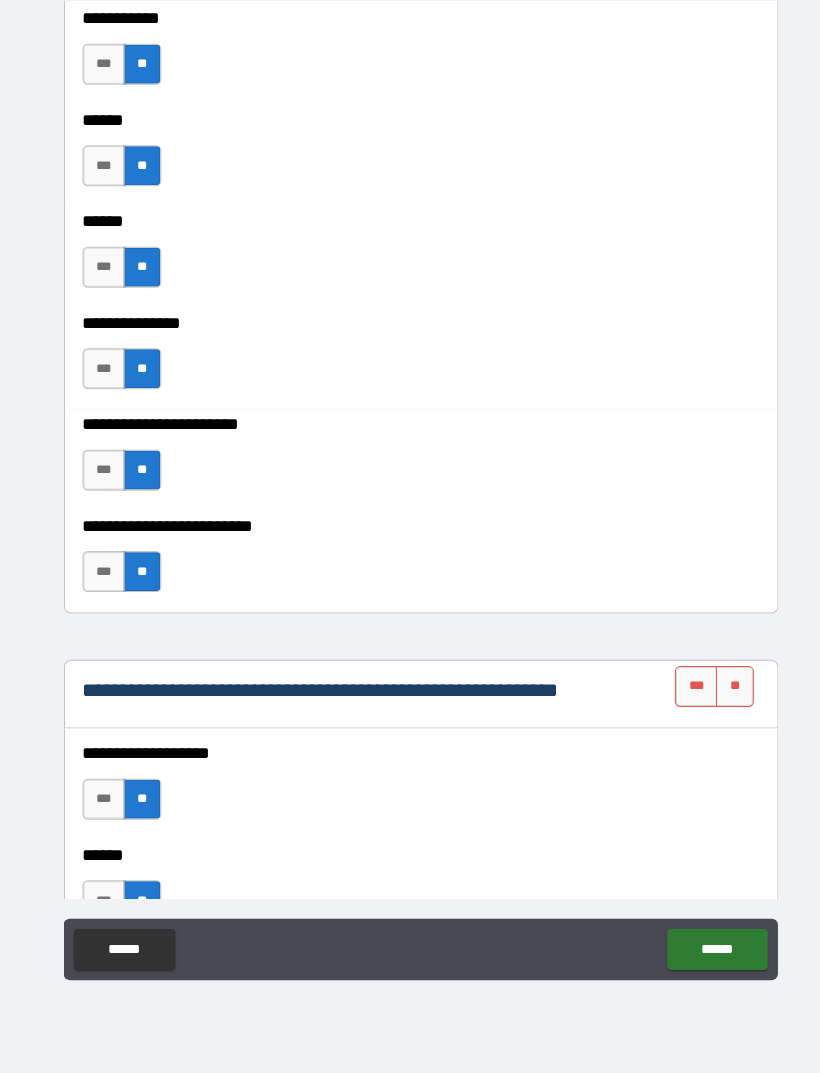 click on "**" at bounding box center (716, 694) 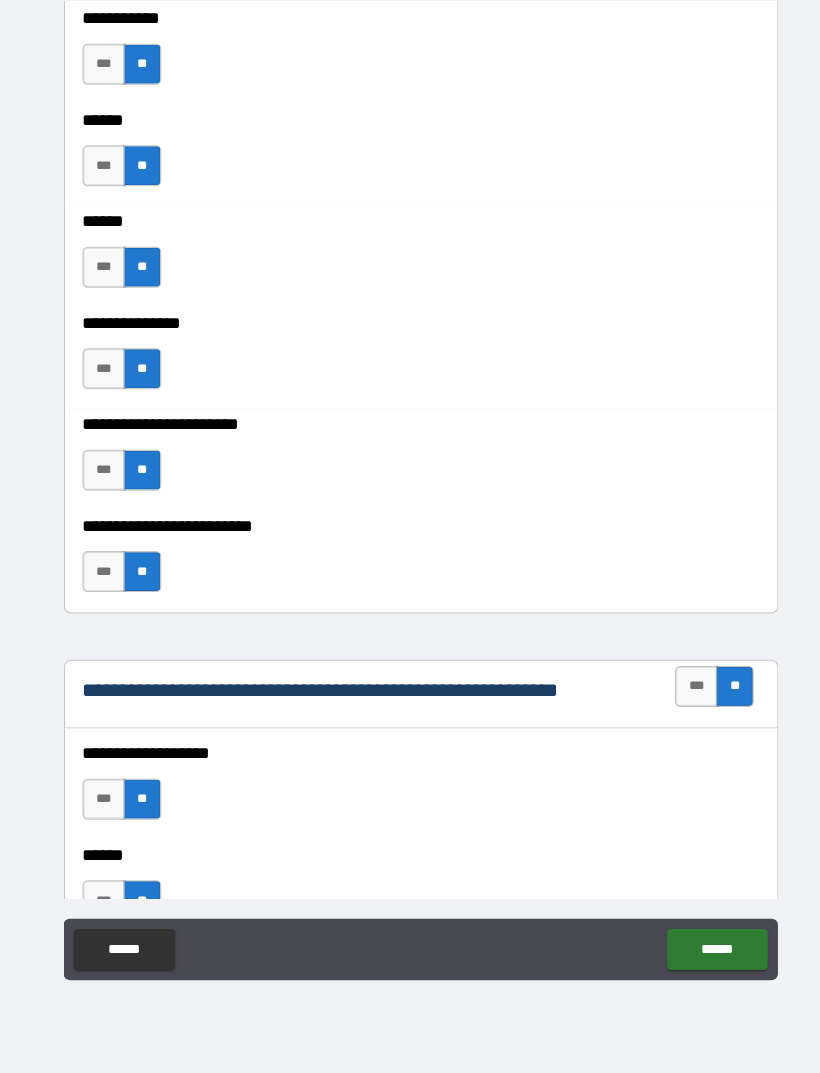 click on "******" at bounding box center [699, 951] 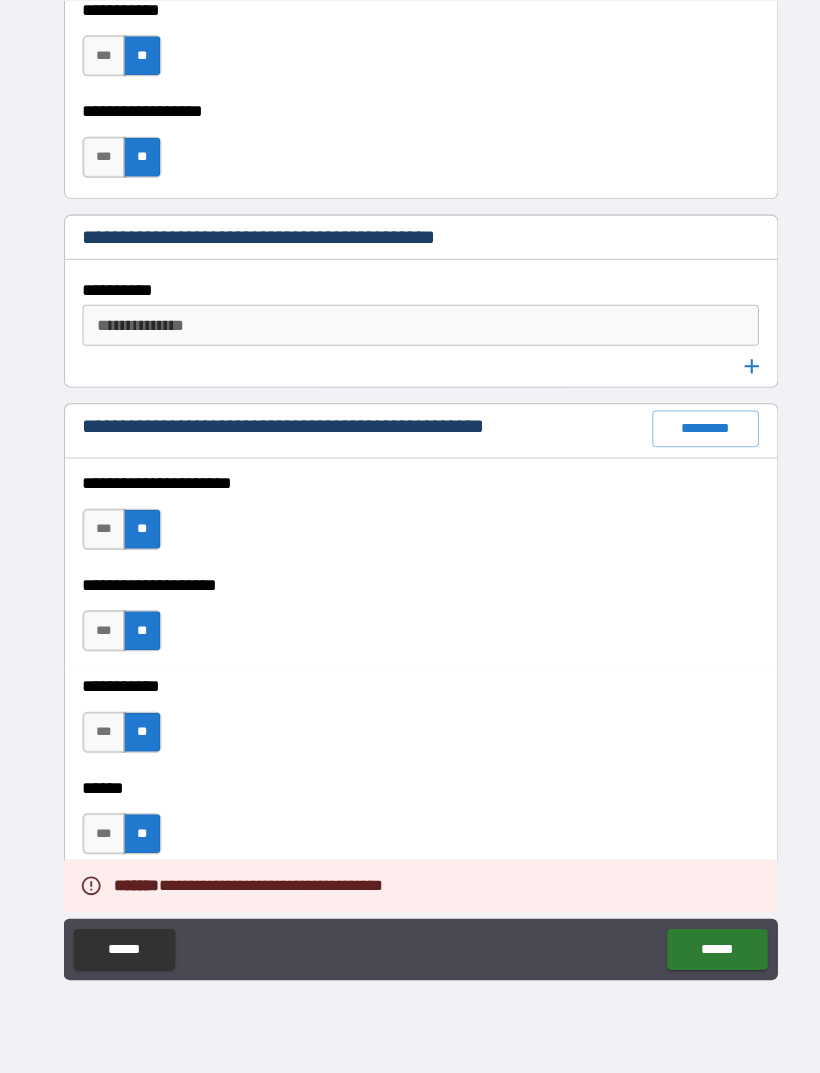 scroll, scrollTop: 2374, scrollLeft: 0, axis: vertical 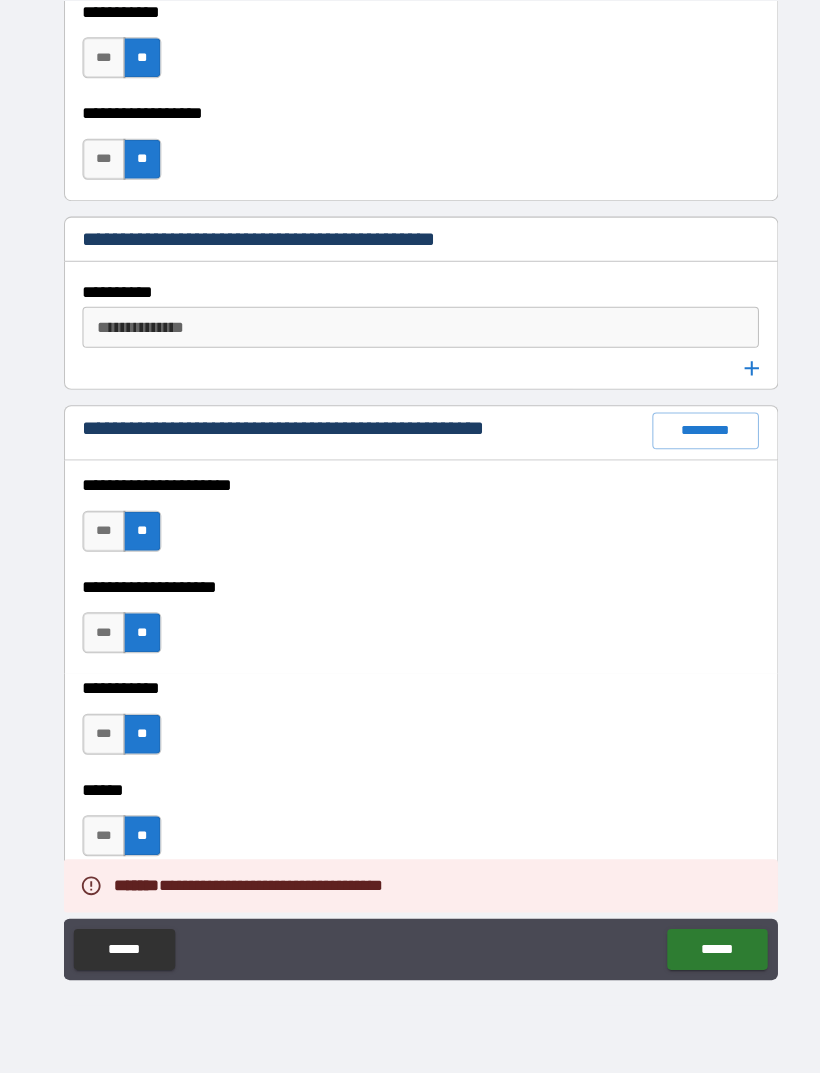 click on "*********" at bounding box center (688, 445) 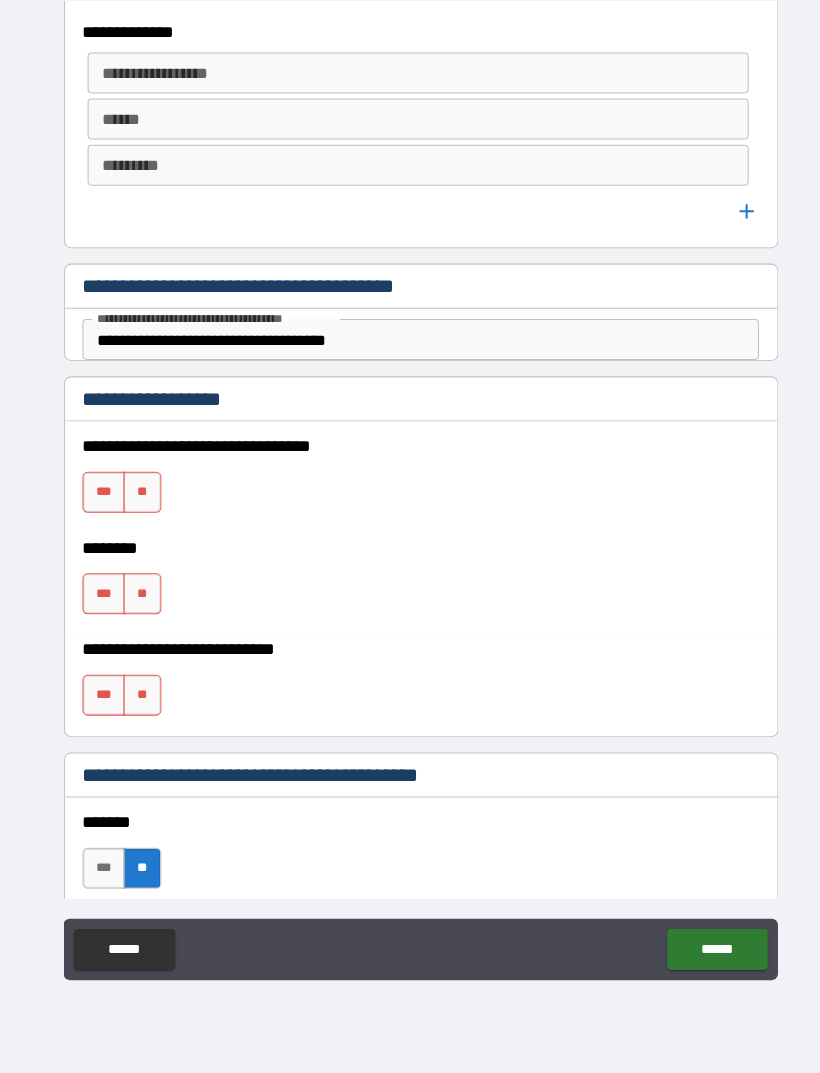 scroll, scrollTop: 1087, scrollLeft: 0, axis: vertical 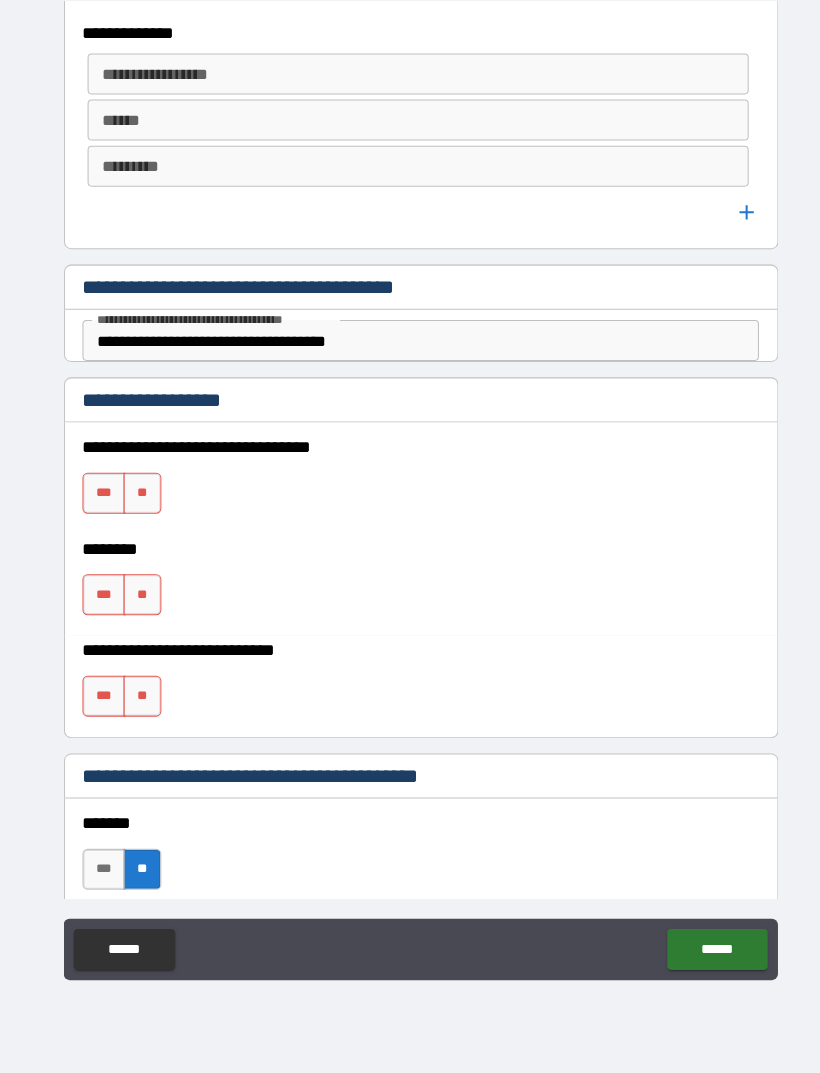 click on "**" at bounding box center [138, 506] 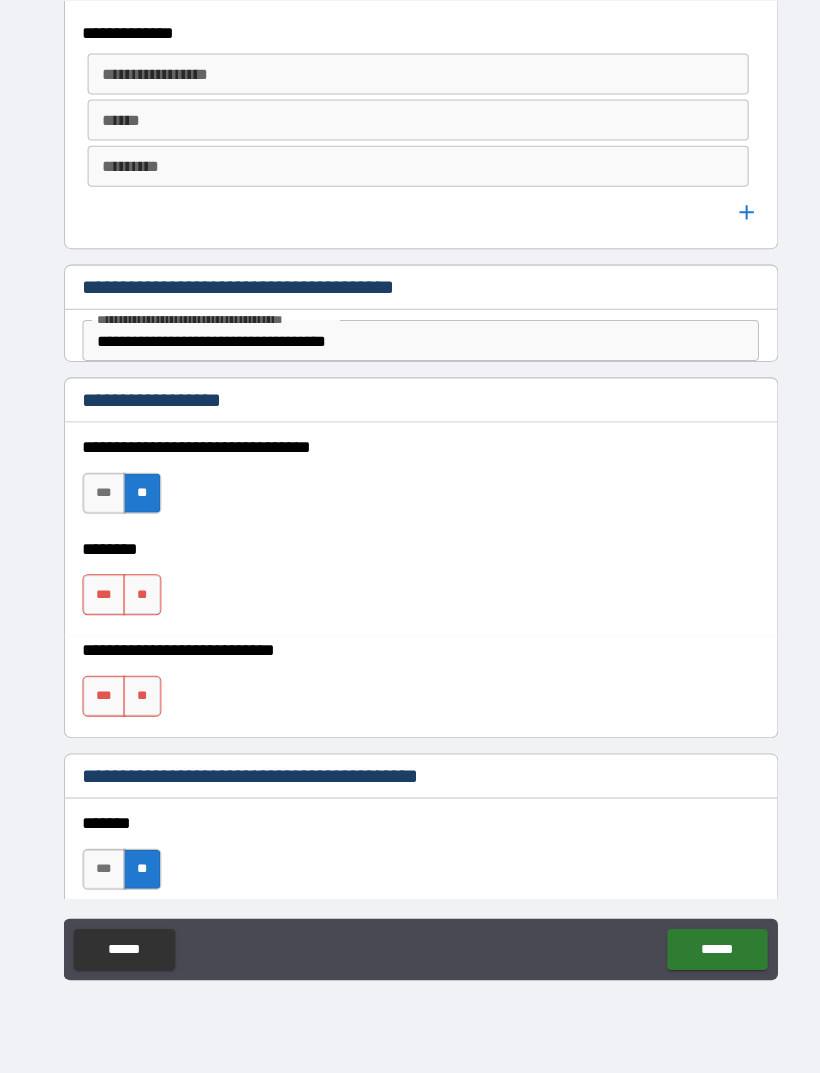 click on "**" at bounding box center (138, 605) 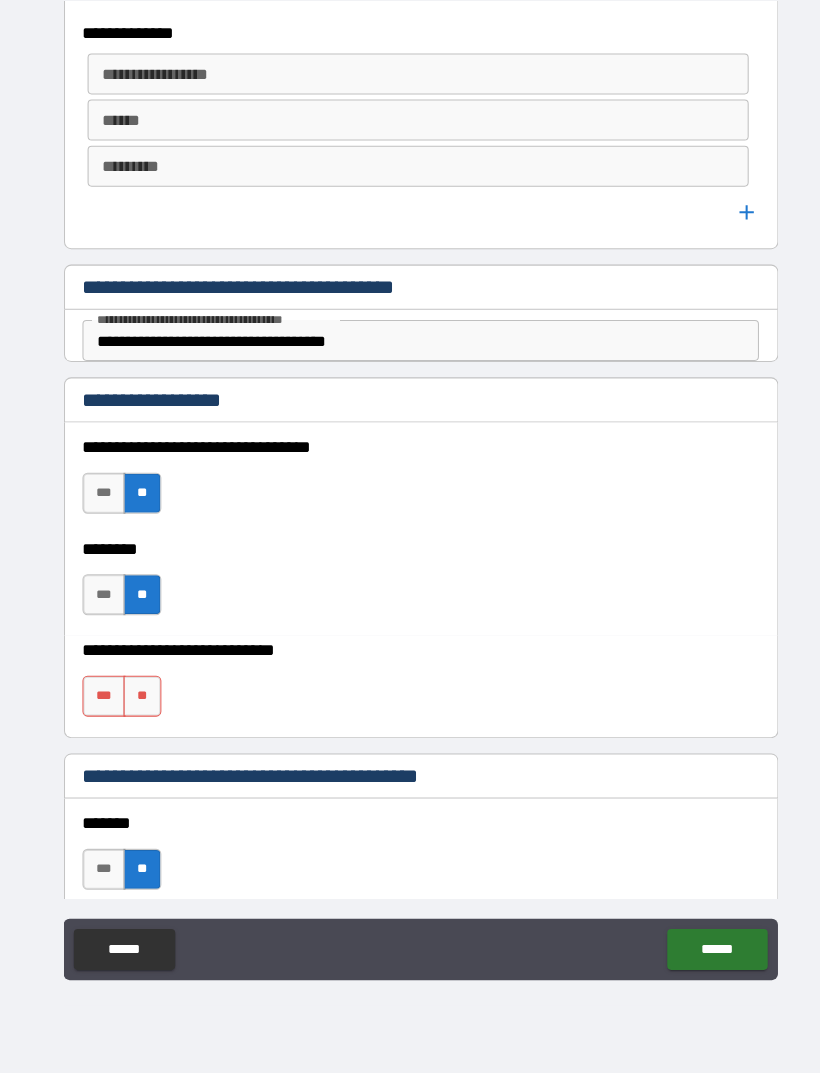 click on "**" at bounding box center (138, 704) 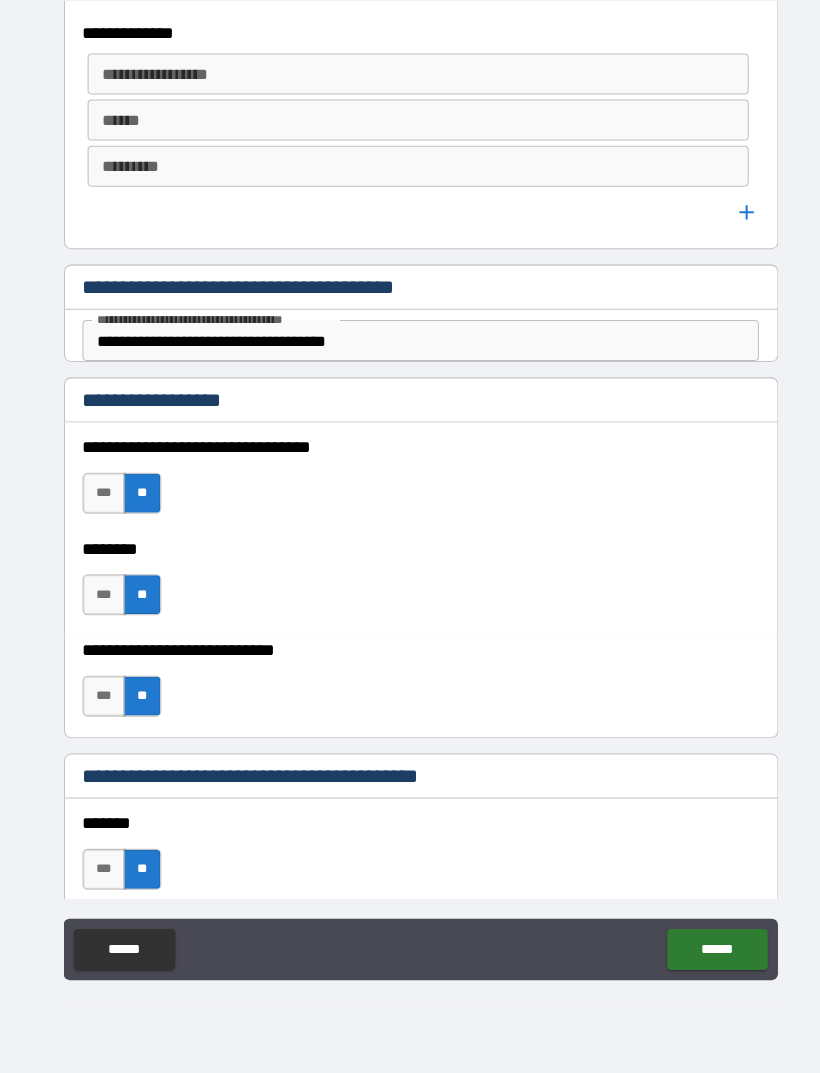 click on "******" at bounding box center [699, 951] 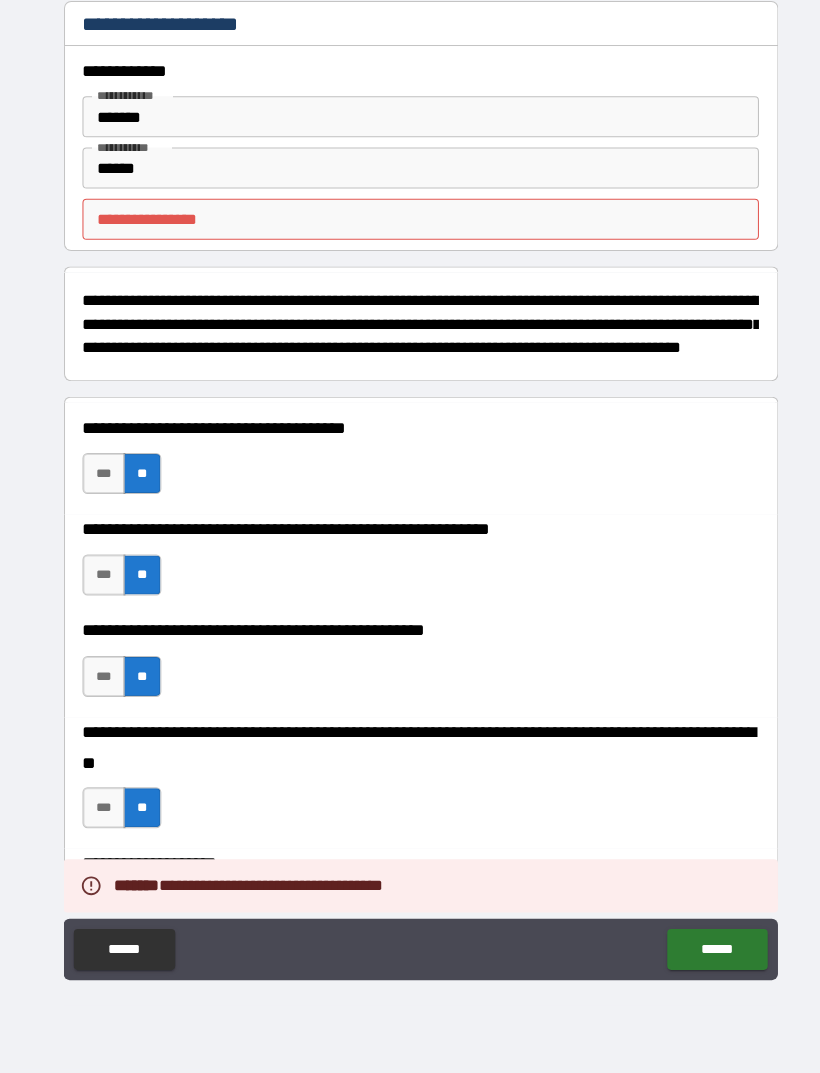 scroll, scrollTop: 0, scrollLeft: 0, axis: both 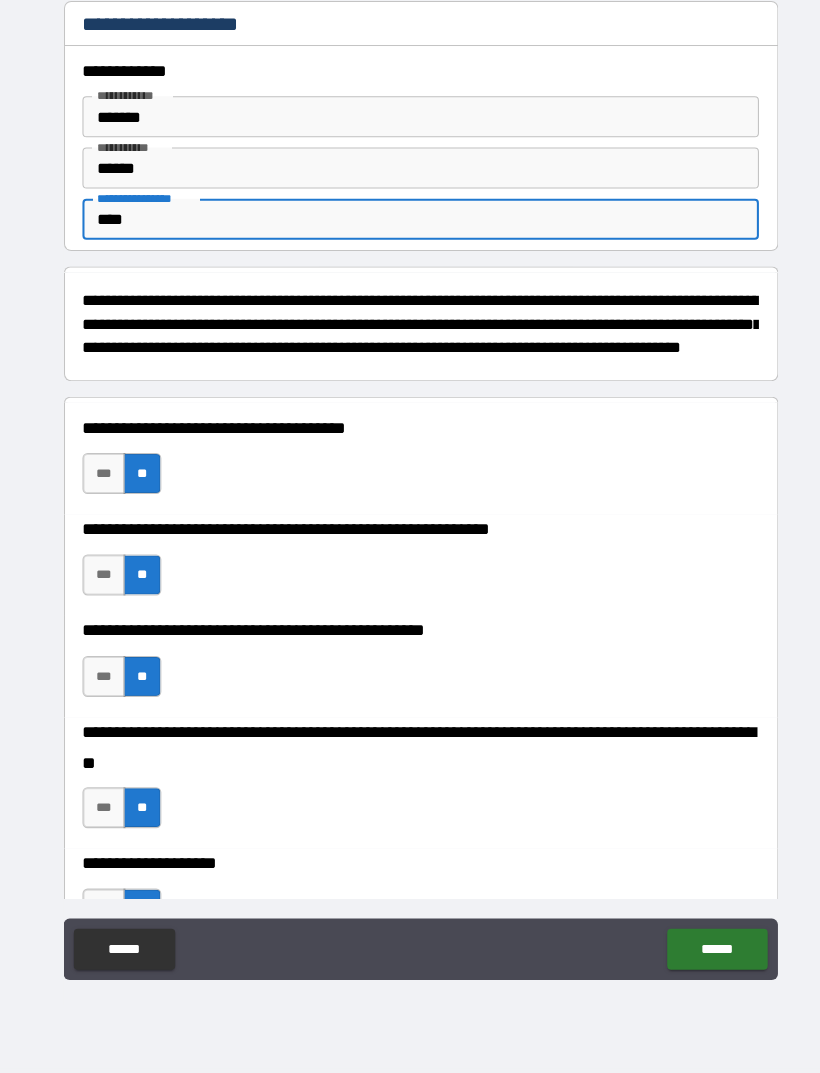 type on "***" 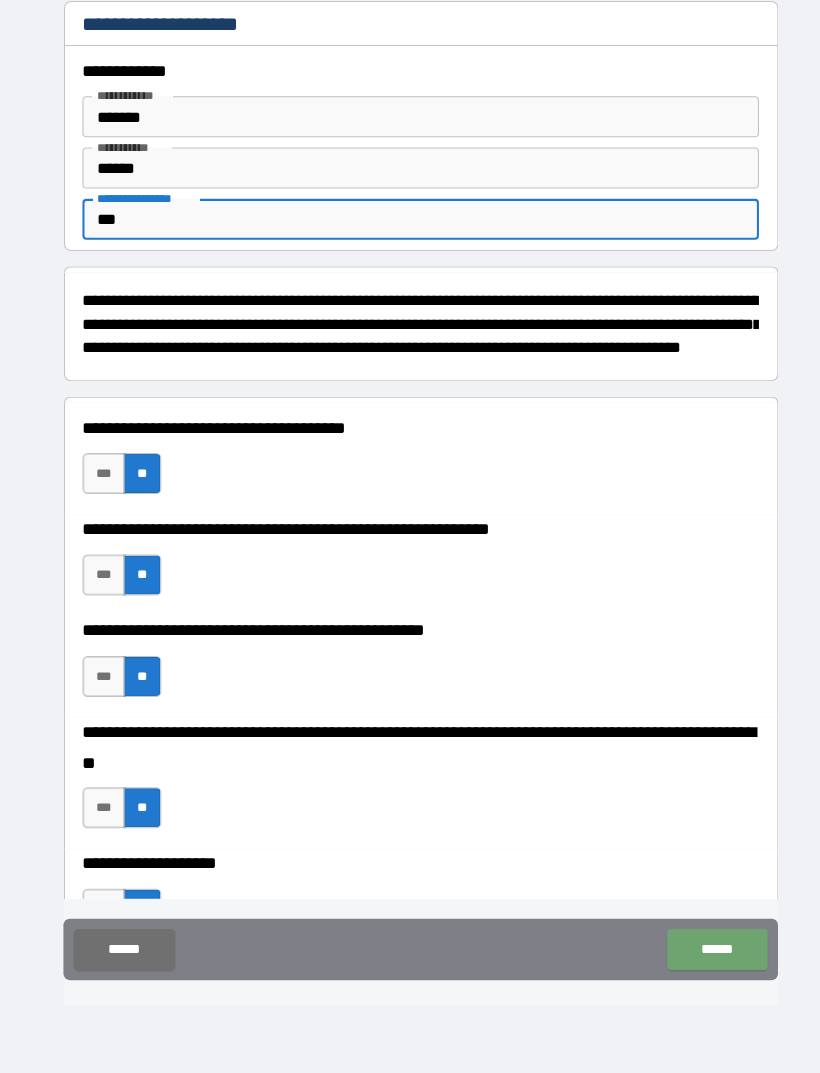 click on "******" at bounding box center (699, 951) 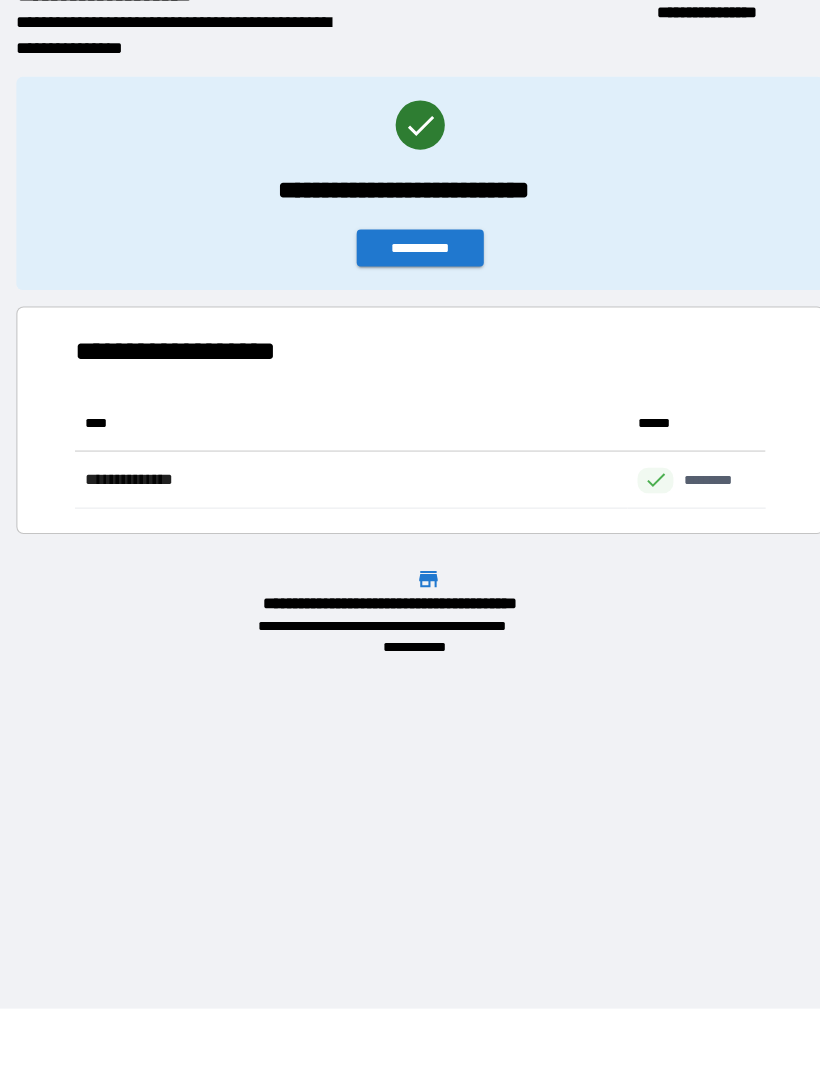 scroll, scrollTop: 111, scrollLeft: 674, axis: both 